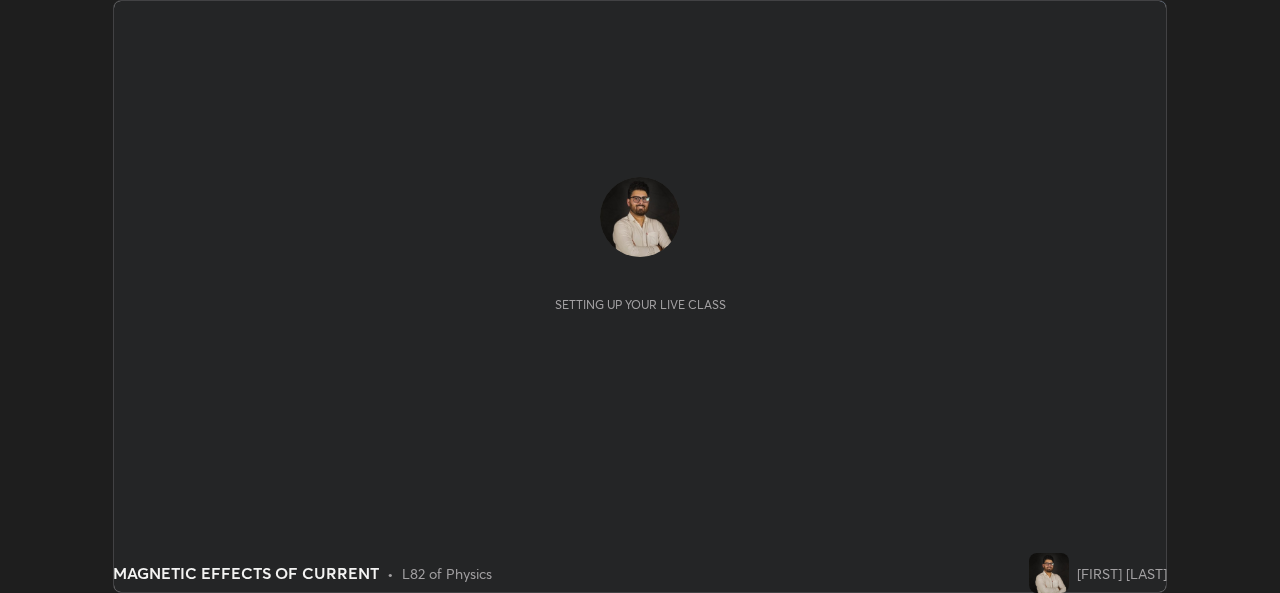 scroll, scrollTop: 0, scrollLeft: 0, axis: both 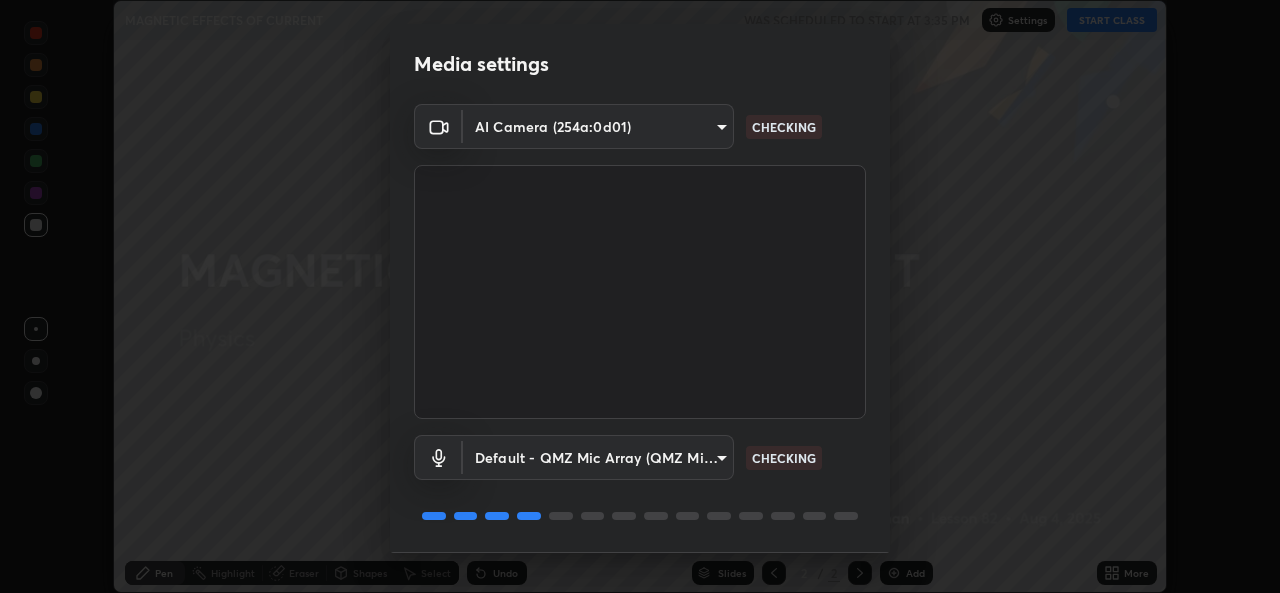 click on "Erase all MAGNETIC EFFECTS OF CURRENT WAS SCHEDULED TO START AT  3:35 PM Settings START CLASS Setting up your live class MAGNETIC EFFECTS OF CURRENT • L82 of Physics [FIRST] [LAST] Pen Highlight Eraser Shapes Select Undo Slides 2 / 2 Add More Enable hand raising Enable raise hand to speak to learners. Once enabled, chat will be turned off temporarily. Enable x   No doubts shared Encourage your learners to ask a doubt for better clarity Report an issue Reason for reporting Buffering Chat not working Audio - Video sync issue Educator video quality low ​ Attach an image Report Media settings AI Camera (254a:0d01) f4e3e6660367c6b846720fb1670bfa2b2afe0bfb1c374ef43b9343139d8a63bb CHECKING Default - QMZ Mic Array (QMZ Mic Array) default CHECKING 1 / 5 Next" at bounding box center (640, 296) 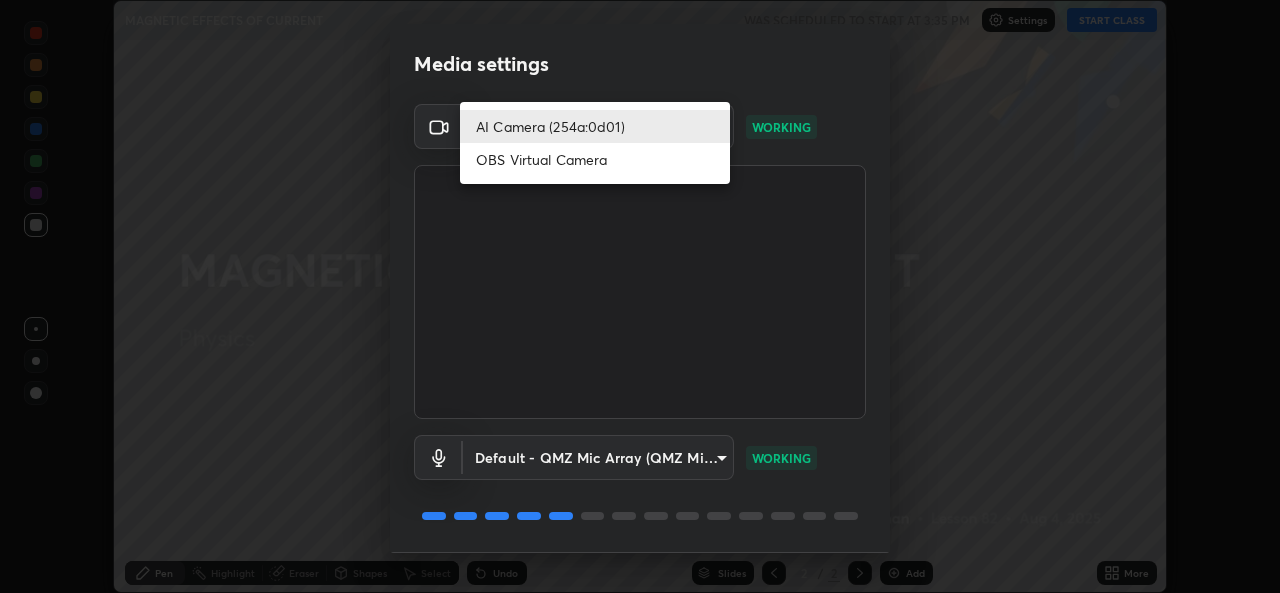 click on "OBS Virtual Camera" at bounding box center (595, 159) 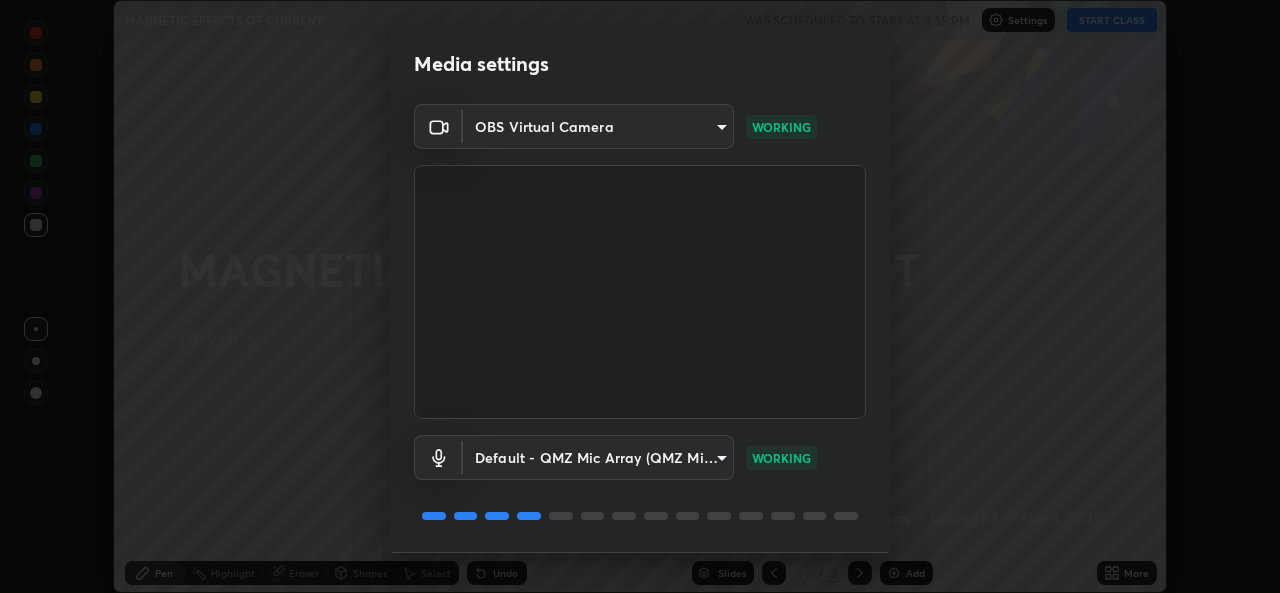 click on "Erase all MAGNETIC EFFECTS OF CURRENT WAS SCHEDULED TO START AT  3:35 PM Settings START CLASS Setting up your live class MAGNETIC EFFECTS OF CURRENT • L82 of Physics [FIRST] [LAST] Pen Highlight Eraser Shapes Select Undo Slides 2 / 2 Add More Enable hand raising Enable raise hand to speak to learners. Once enabled, chat will be turned off temporarily. Enable x   No doubts shared Encourage your learners to ask a doubt for better clarity Report an issue Reason for reporting Buffering Chat not working Audio - Video sync issue Educator video quality low ​ Attach an image Report Media settings OBS Virtual Camera 23ecdee00fc8481d57f8da8848314160e63842a1fbd5eb144bd692f50f9501ac WORKING Default - QMZ Mic Array (QMZ Mic Array) default WORKING 1 / 5 Next" at bounding box center [640, 296] 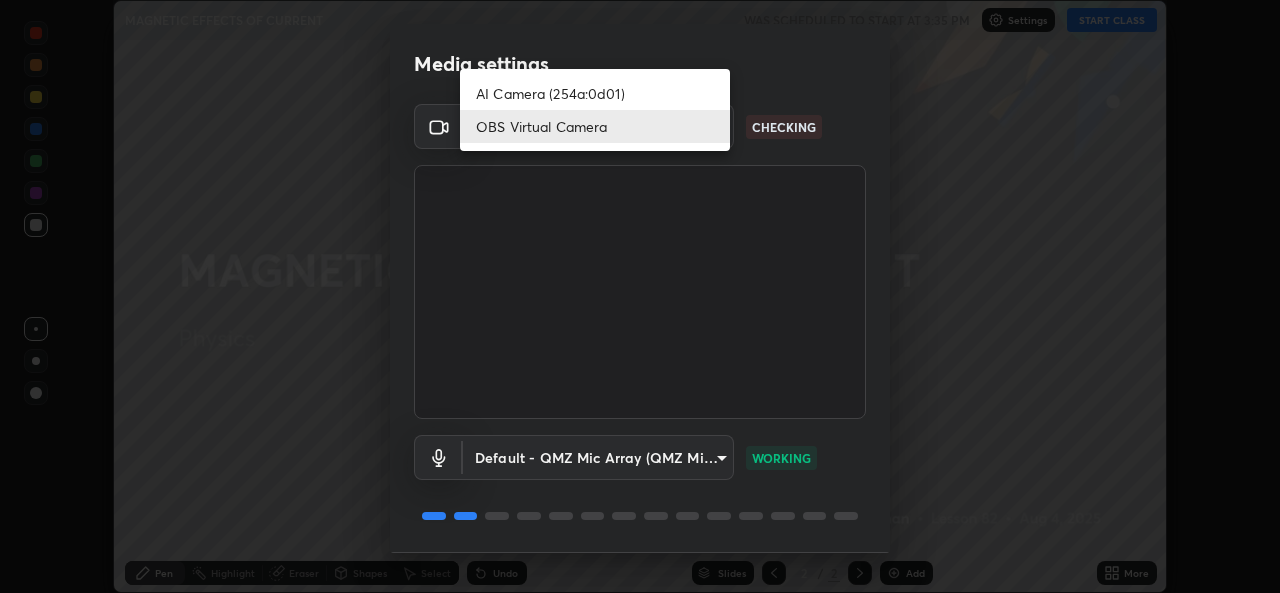 click on "AI Camera (254a:0d01)" at bounding box center (595, 93) 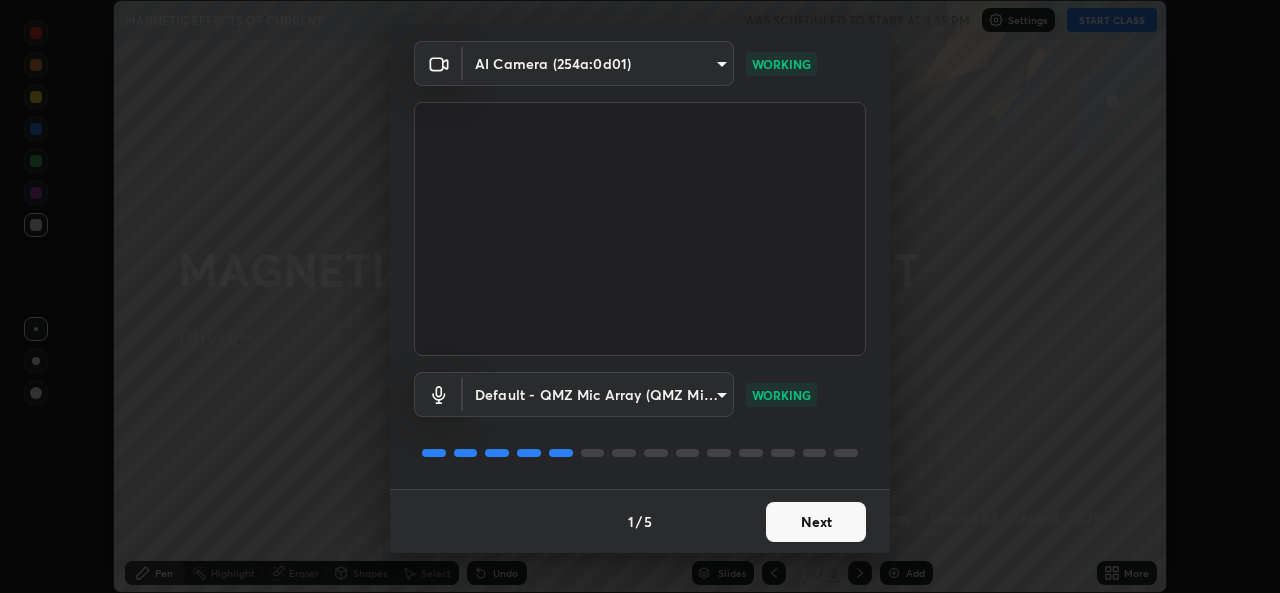 scroll, scrollTop: 0, scrollLeft: 0, axis: both 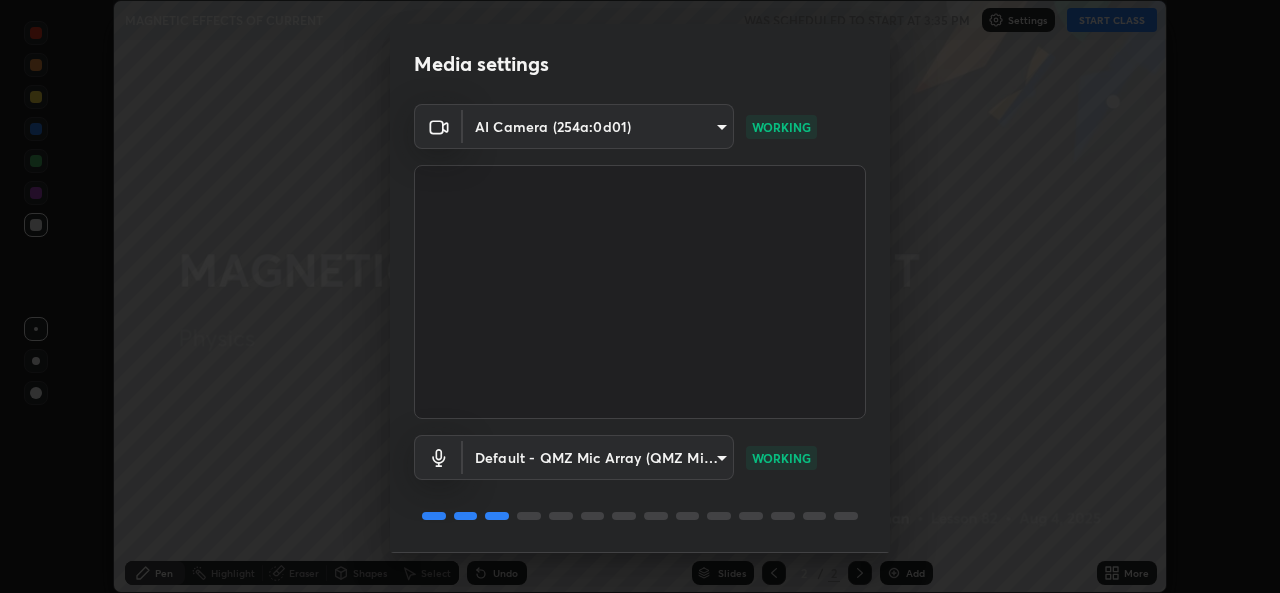 click on "Erase all MAGNETIC EFFECTS OF CURRENT WAS SCHEDULED TO START AT  3:35 PM Settings START CLASS Setting up your live class MAGNETIC EFFECTS OF CURRENT • L82 of Physics [FIRST] [LAST] Pen Highlight Eraser Shapes Select Undo Slides 2 / 2 Add More Enable hand raising Enable raise hand to speak to learners. Once enabled, chat will be turned off temporarily. Enable x   No doubts shared Encourage your learners to ask a doubt for better clarity Report an issue Reason for reporting Buffering Chat not working Audio - Video sync issue Educator video quality low ​ Attach an image Report Media settings AI Camera (254a:0d01) f4e3e6660367c6b846720fb1670bfa2b2afe0bfb1c374ef43b9343139d8a63bb WORKING Default - QMZ Mic Array (QMZ Mic Array) default WORKING 1 / 5 Next" at bounding box center [640, 296] 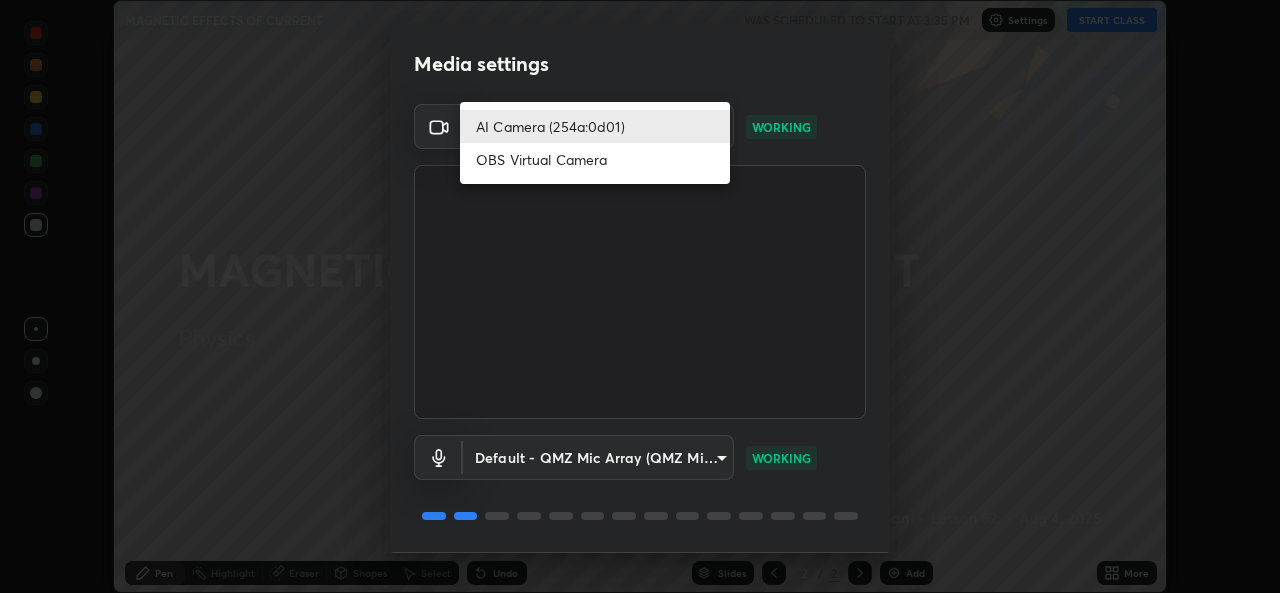 click on "OBS Virtual Camera" at bounding box center (595, 159) 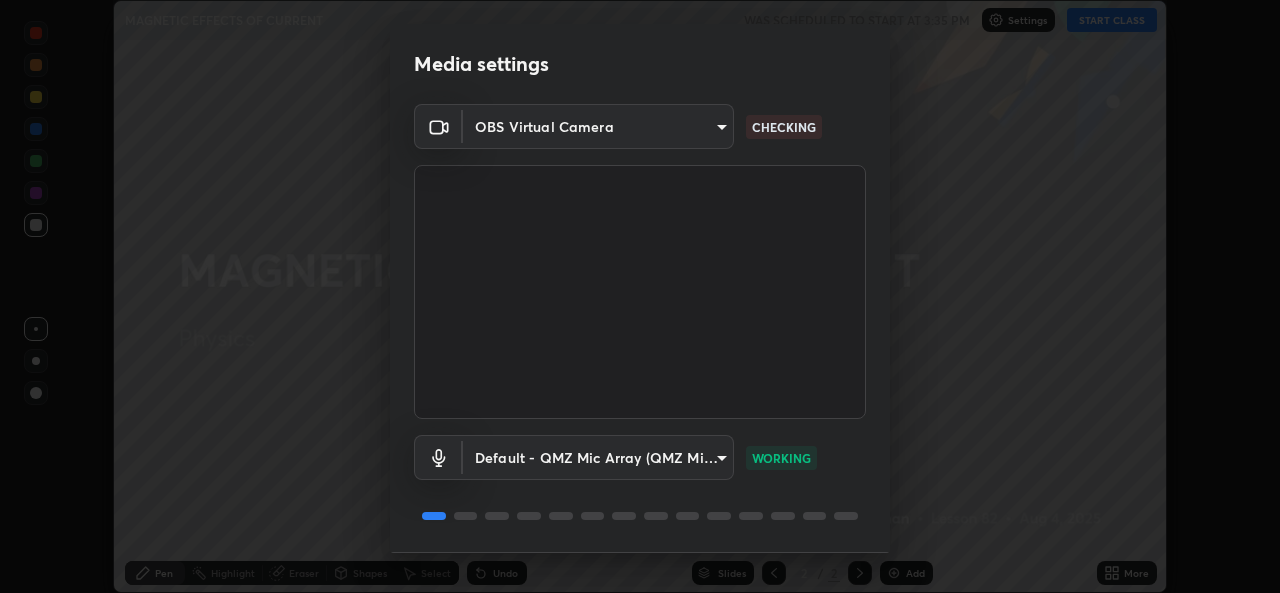 click on "Erase all MAGNETIC EFFECTS OF CURRENT WAS SCHEDULED TO START AT  3:35 PM Settings START CLASS Setting up your live class MAGNETIC EFFECTS OF CURRENT • L82 of Physics [FIRST] [LAST] Pen Highlight Eraser Shapes Select Undo Slides 2 / 2 Add More Enable hand raising Enable raise hand to speak to learners. Once enabled, chat will be turned off temporarily. Enable x   No doubts shared Encourage your learners to ask a doubt for better clarity Report an issue Reason for reporting Buffering Chat not working Audio - Video sync issue Educator video quality low ​ Attach an image Report Media settings OBS Virtual Camera 23ecdee00fc8481d57f8da8848314160e63842a1fbd5eb144bd692f50f9501ac WORKING Default - QMZ Mic Array (QMZ Mic Array) default WORKING 1 / 5 Next" at bounding box center (640, 296) 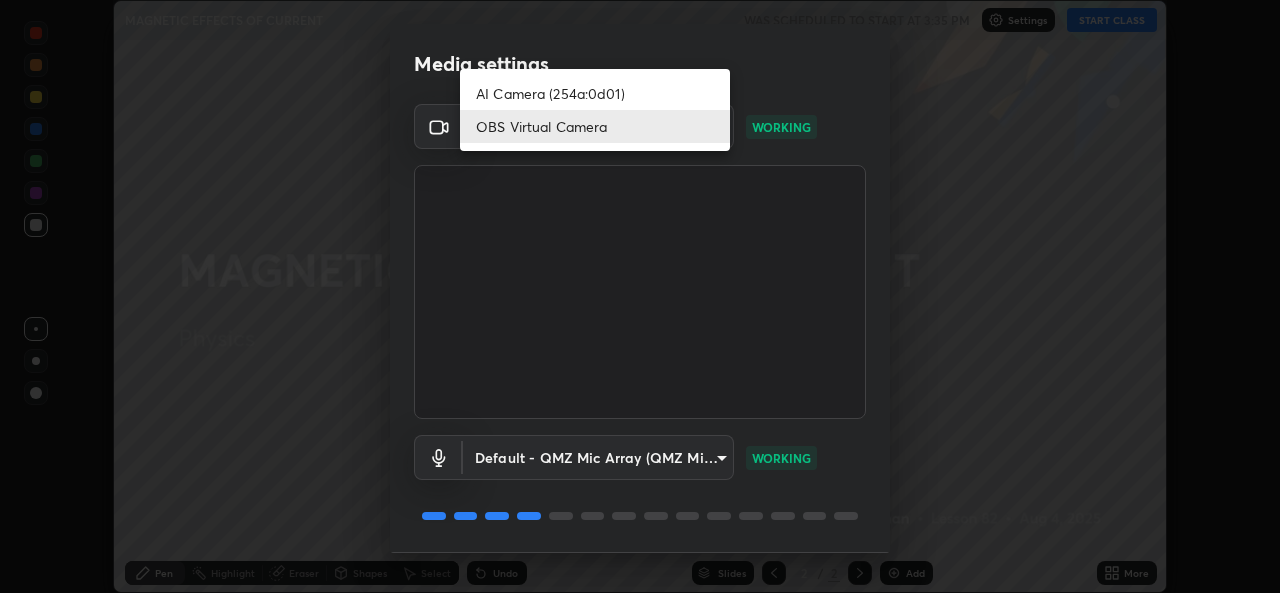 click on "AI Camera (254a:0d01)" at bounding box center [595, 93] 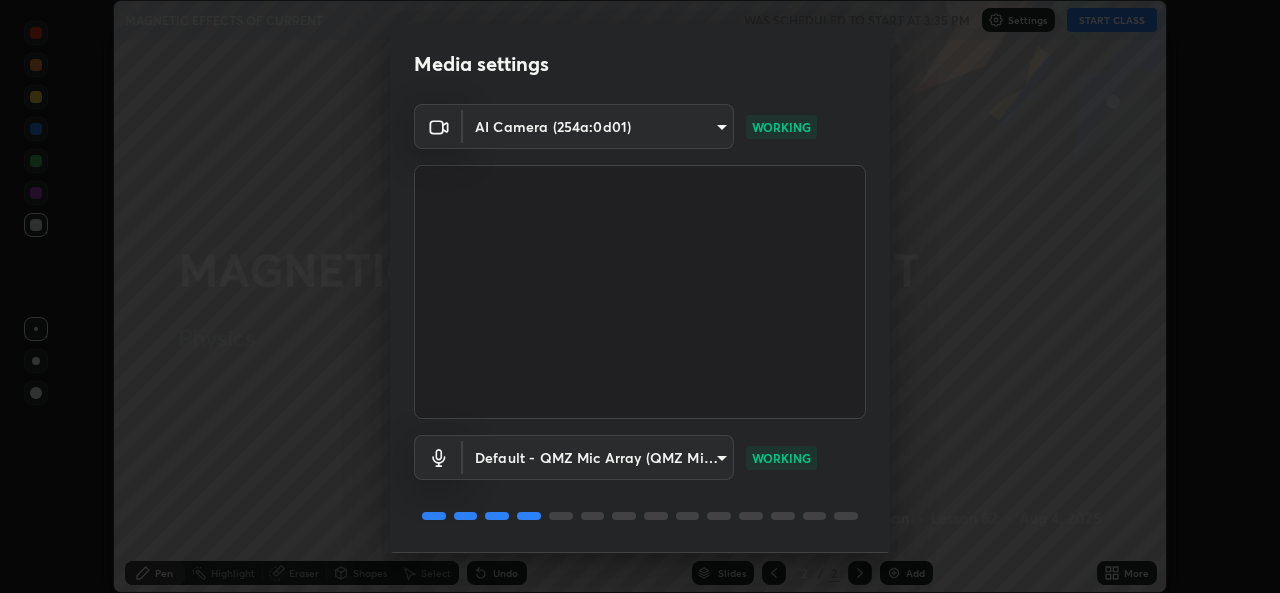 type on "f4e3e6660367c6b846720fb1670bfa2b2afe0bfb1c374ef43b9343139d8a63bb" 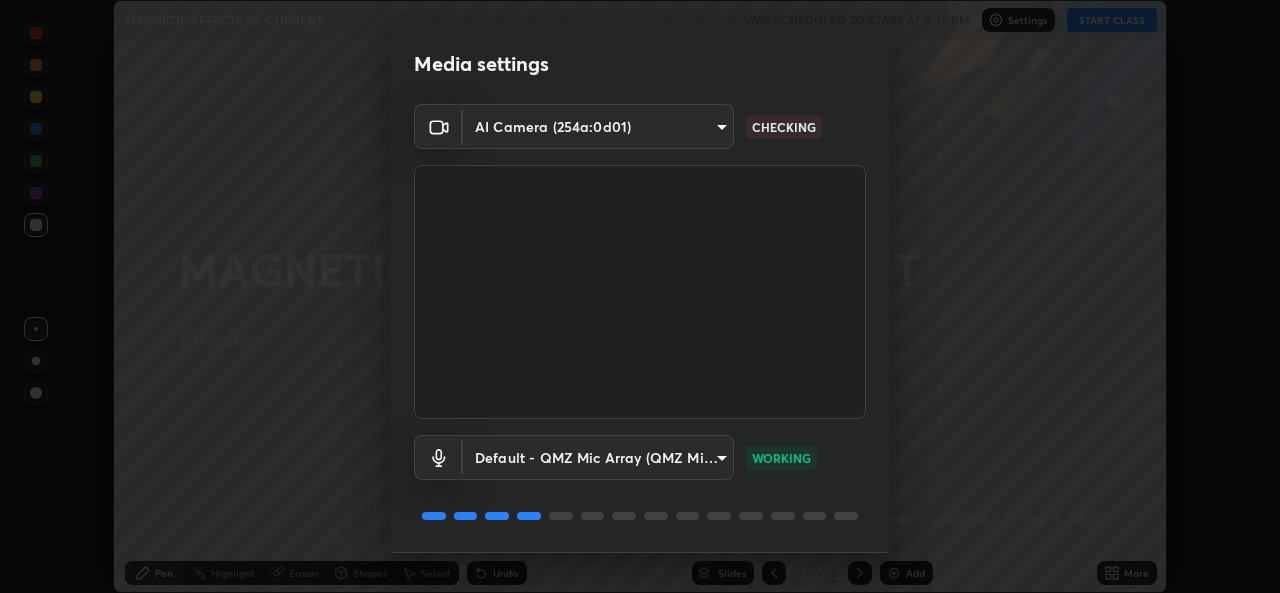 scroll, scrollTop: 63, scrollLeft: 0, axis: vertical 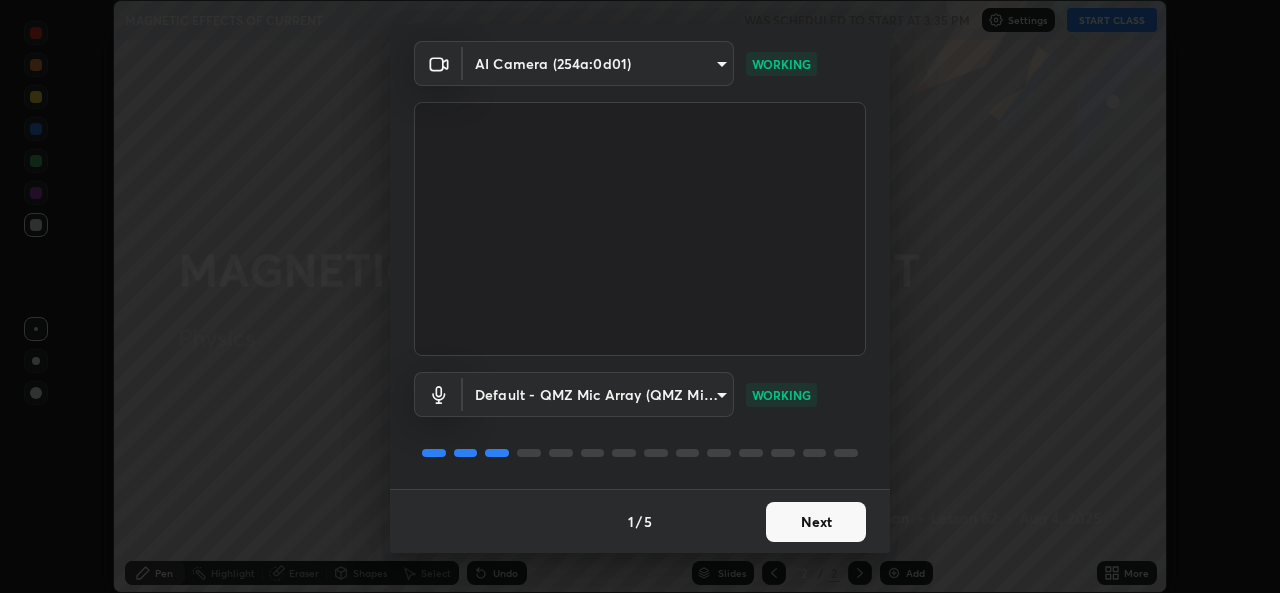 click on "Next" at bounding box center [816, 522] 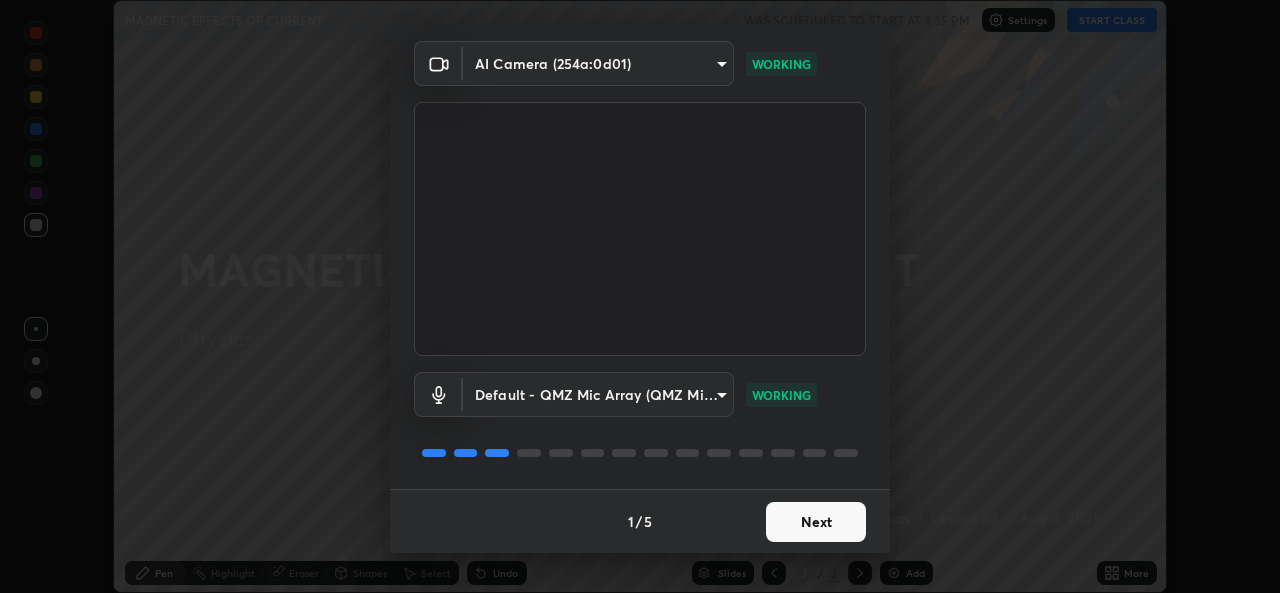 scroll, scrollTop: 0, scrollLeft: 0, axis: both 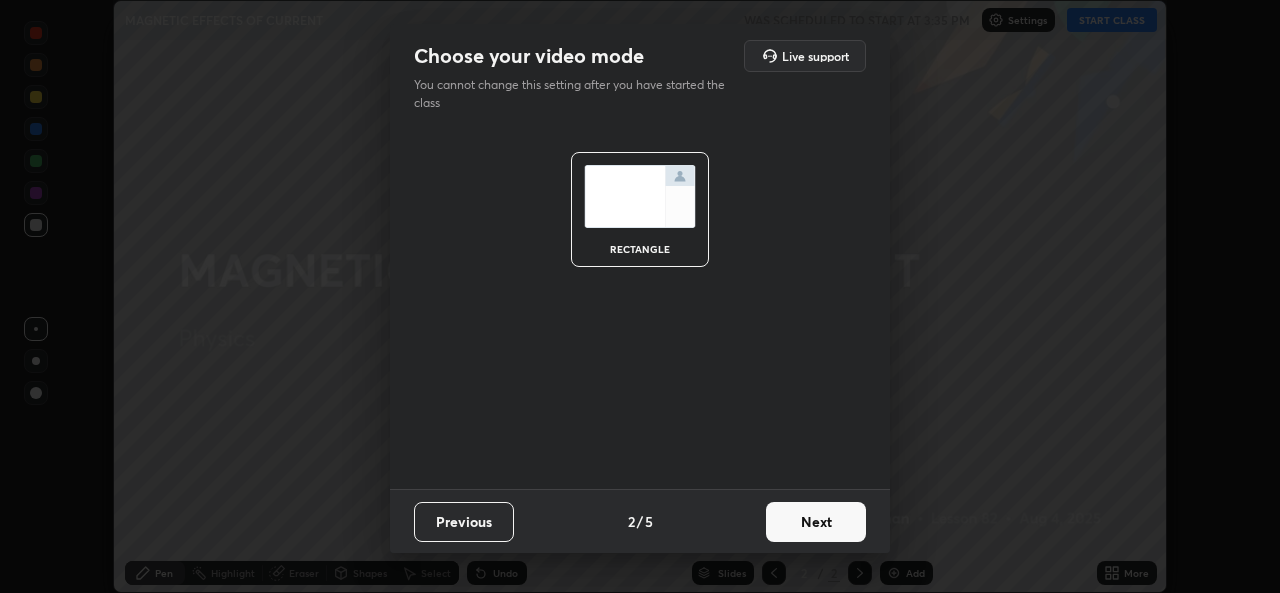click on "Next" at bounding box center (816, 522) 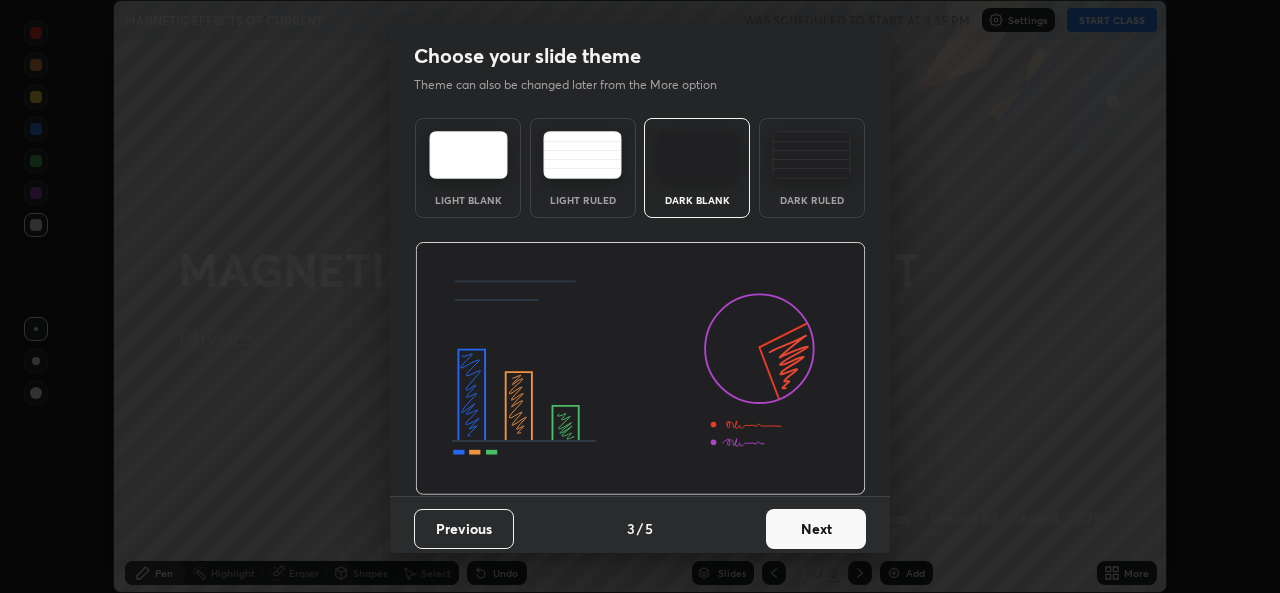 click on "Next" at bounding box center (816, 529) 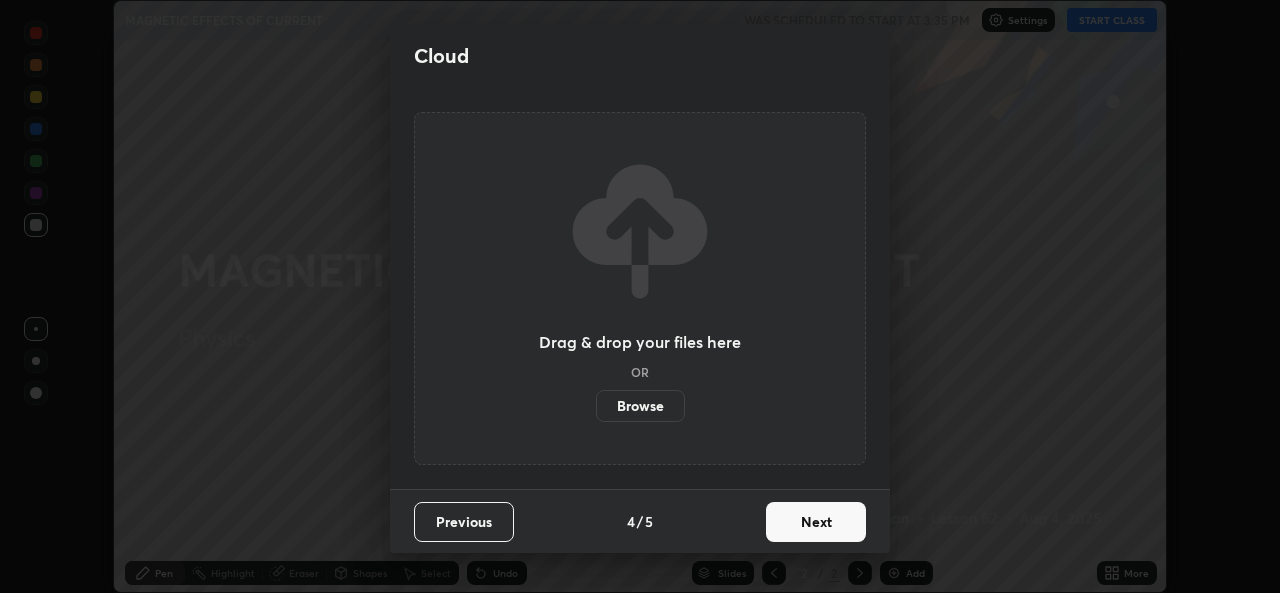 click on "Next" at bounding box center (816, 522) 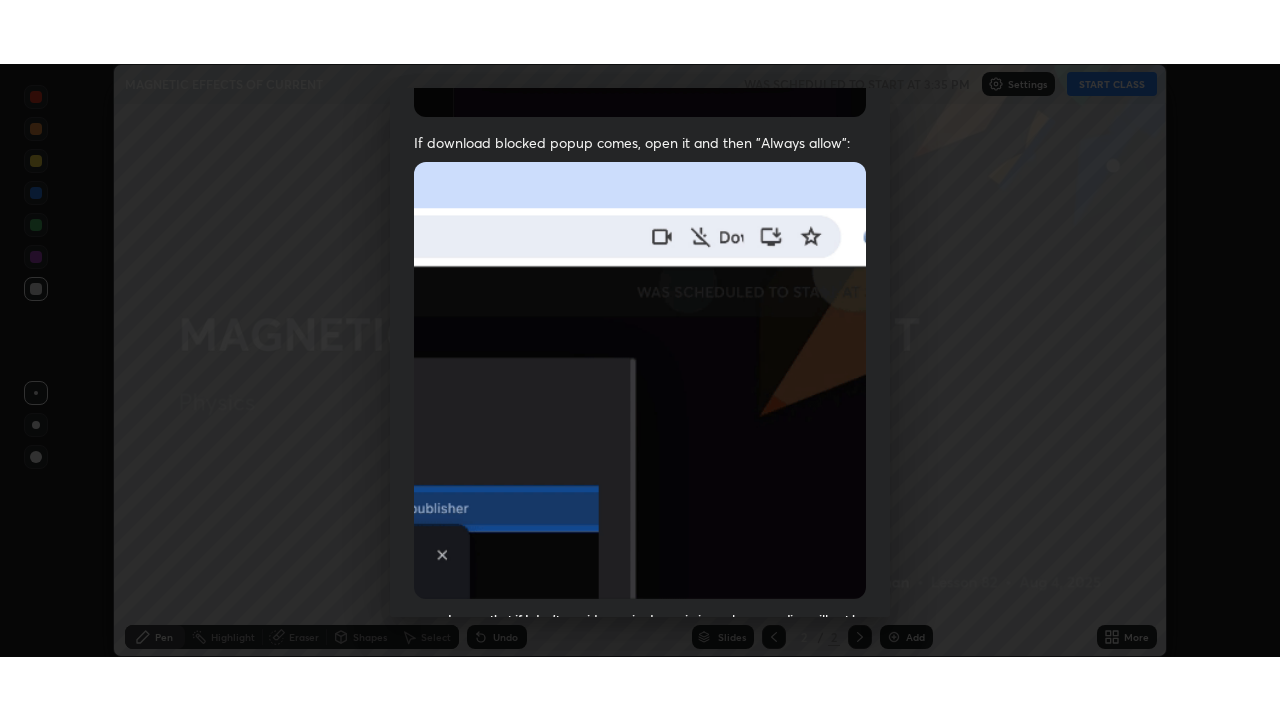 scroll, scrollTop: 471, scrollLeft: 0, axis: vertical 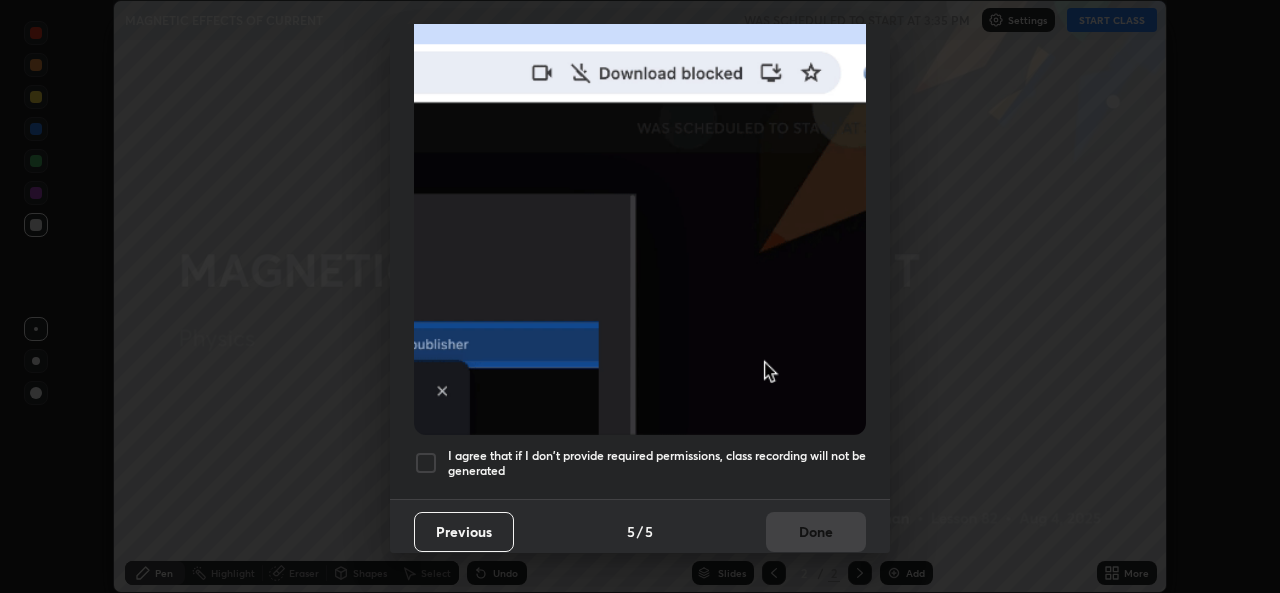 click at bounding box center (426, 463) 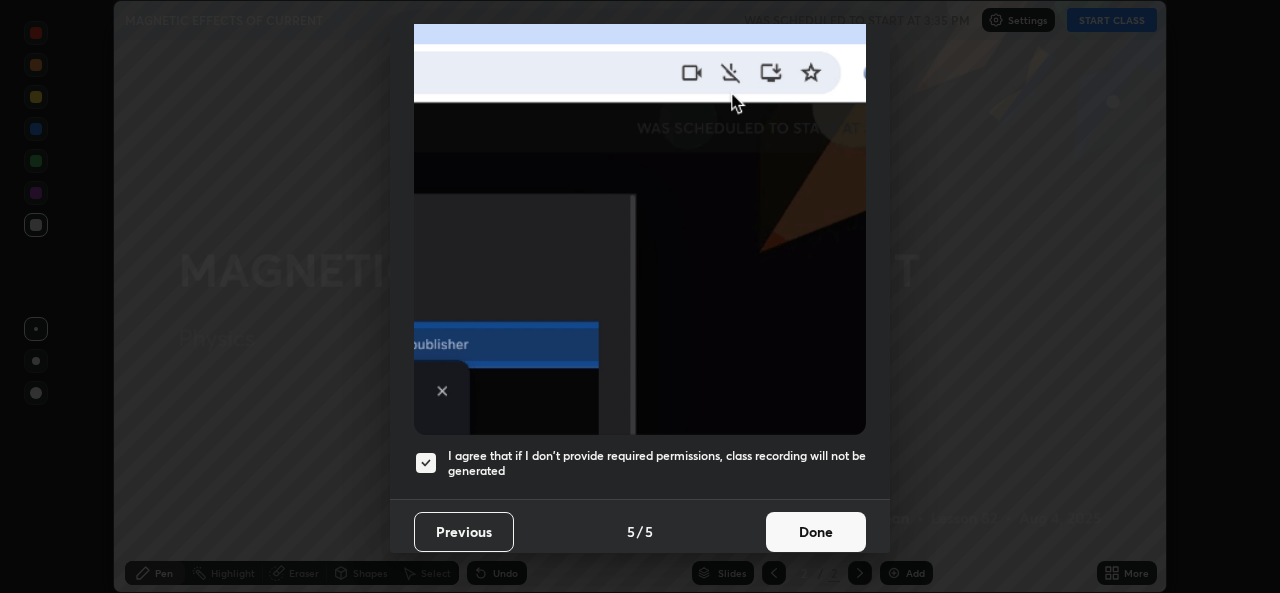 click on "Done" at bounding box center [816, 532] 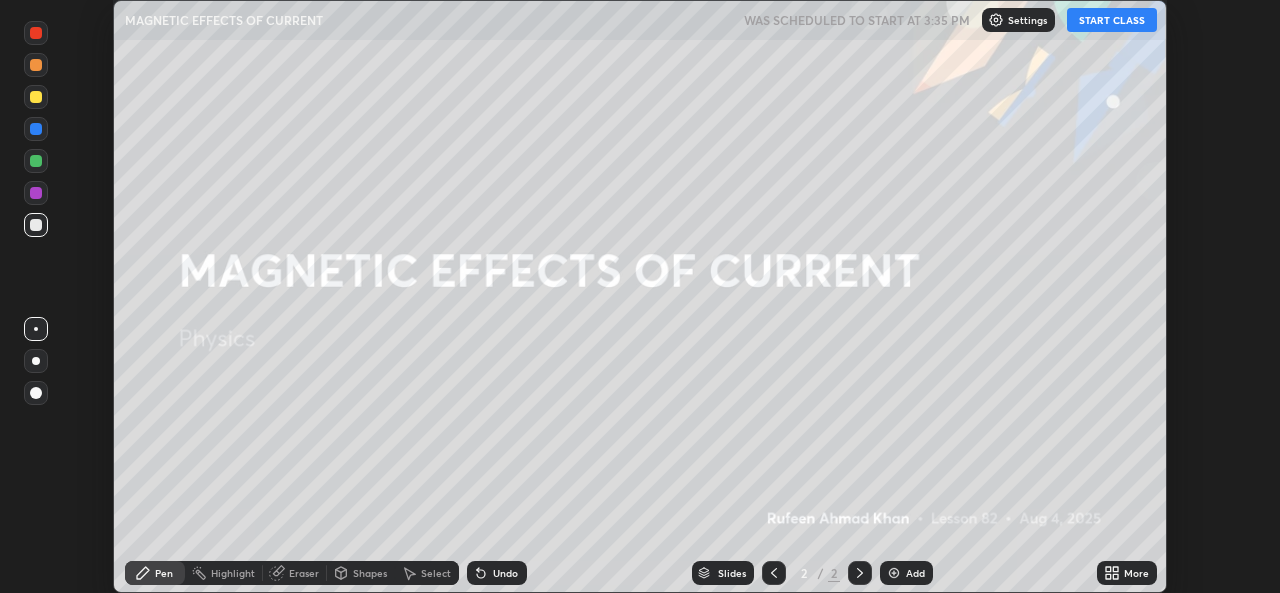 click on "START CLASS" at bounding box center [1112, 20] 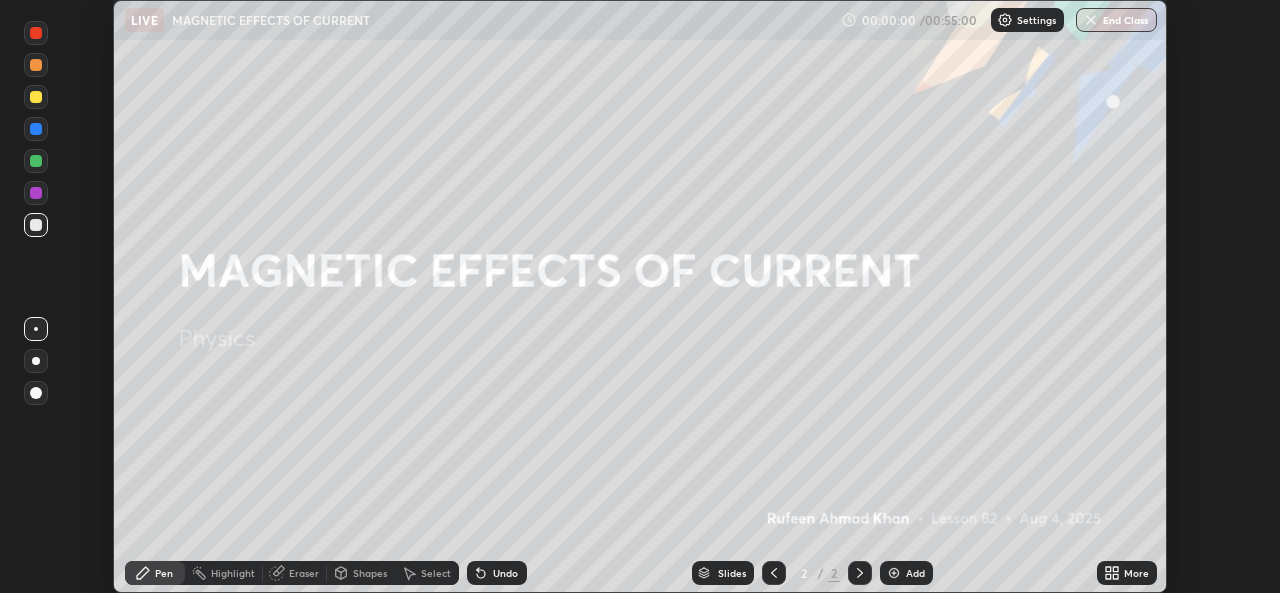 click on "More" at bounding box center (1136, 573) 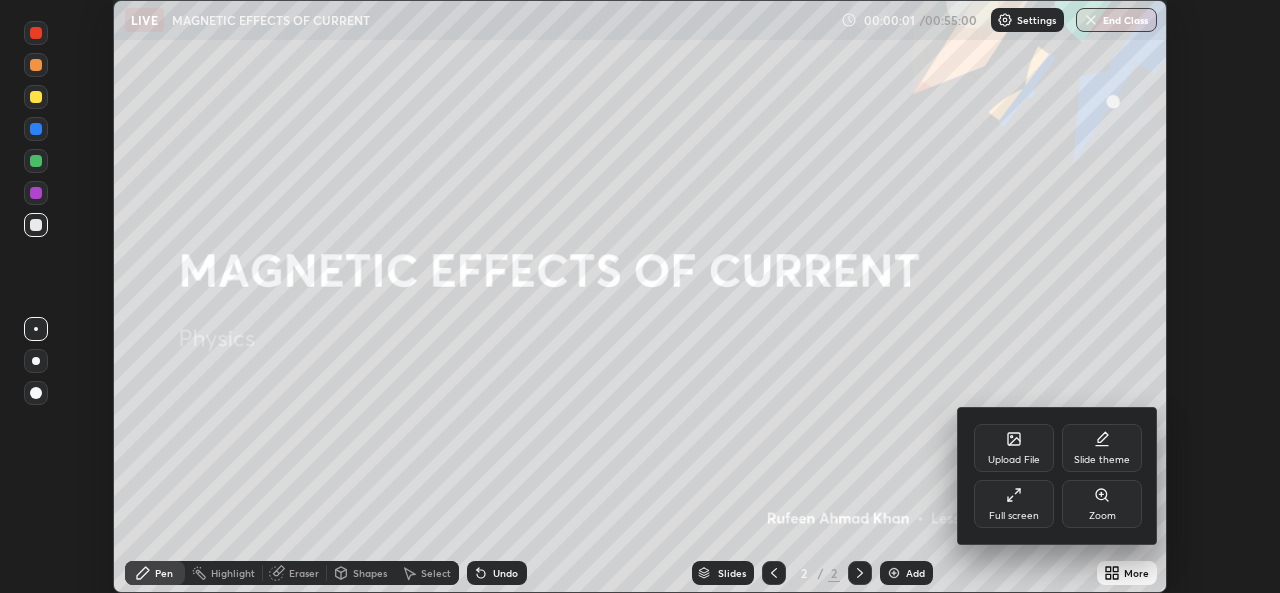 click on "Full screen" at bounding box center [1014, 516] 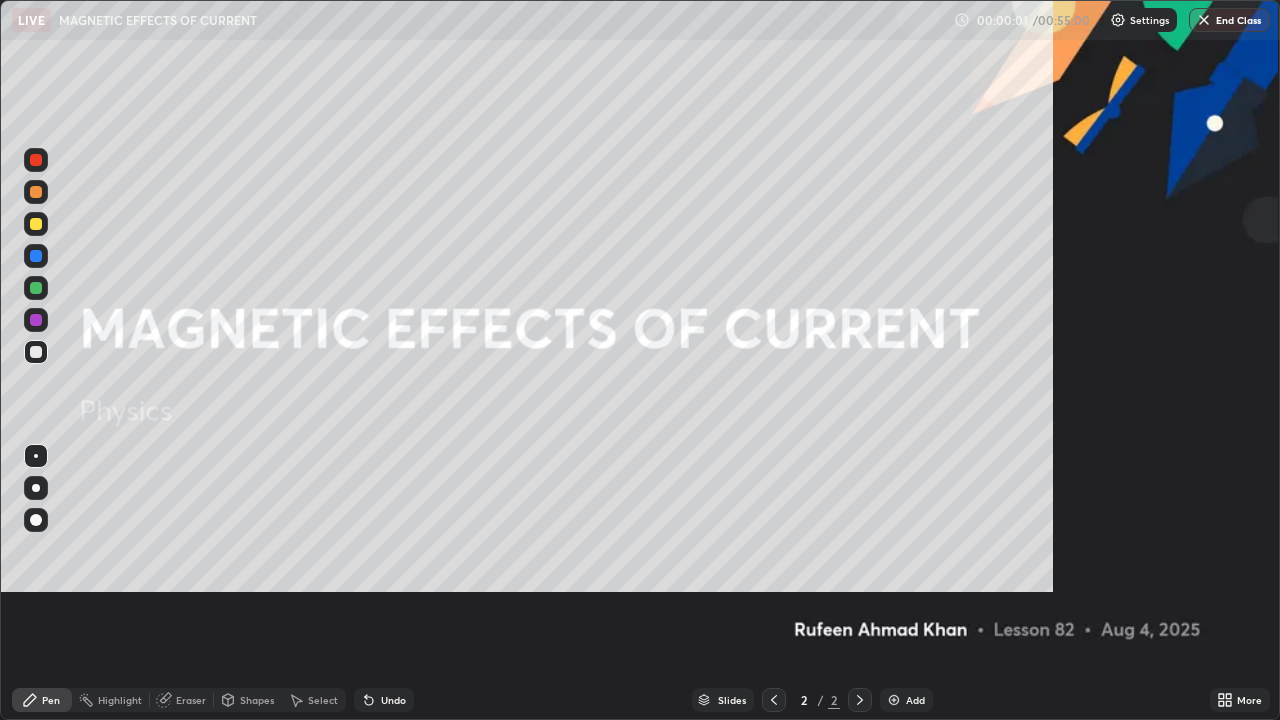 scroll, scrollTop: 99280, scrollLeft: 98720, axis: both 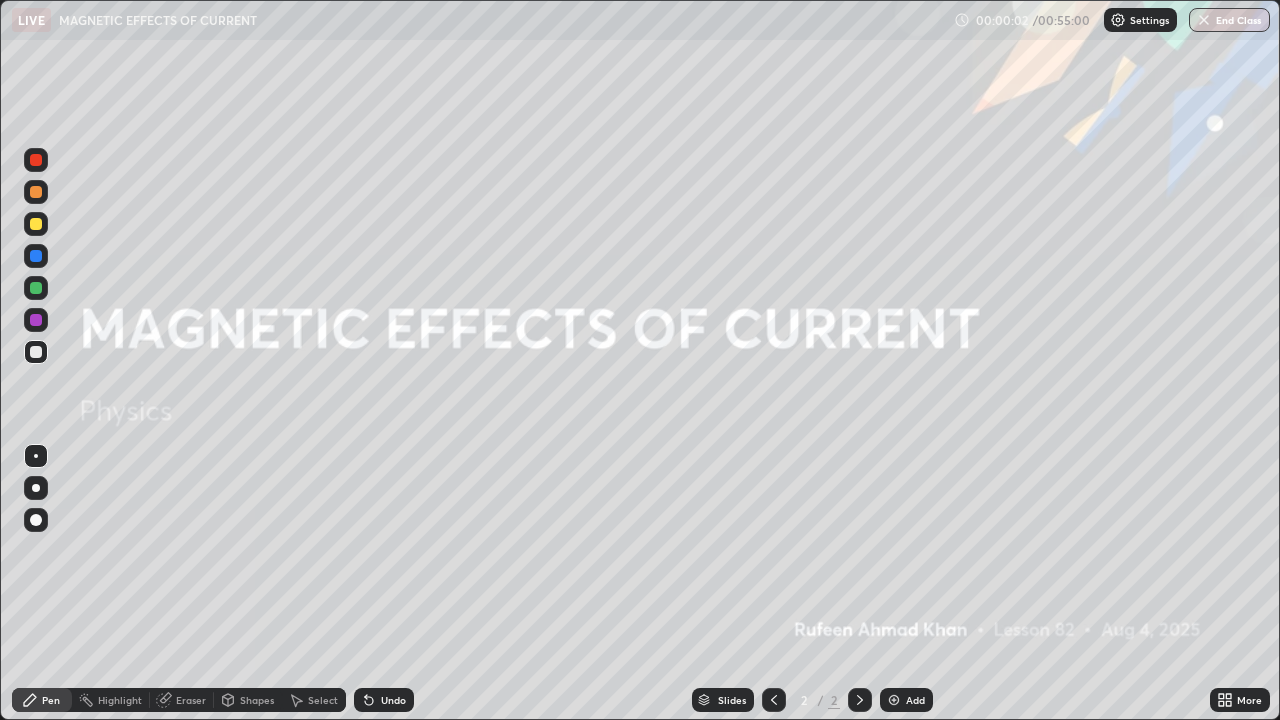 click on "Add" at bounding box center (906, 700) 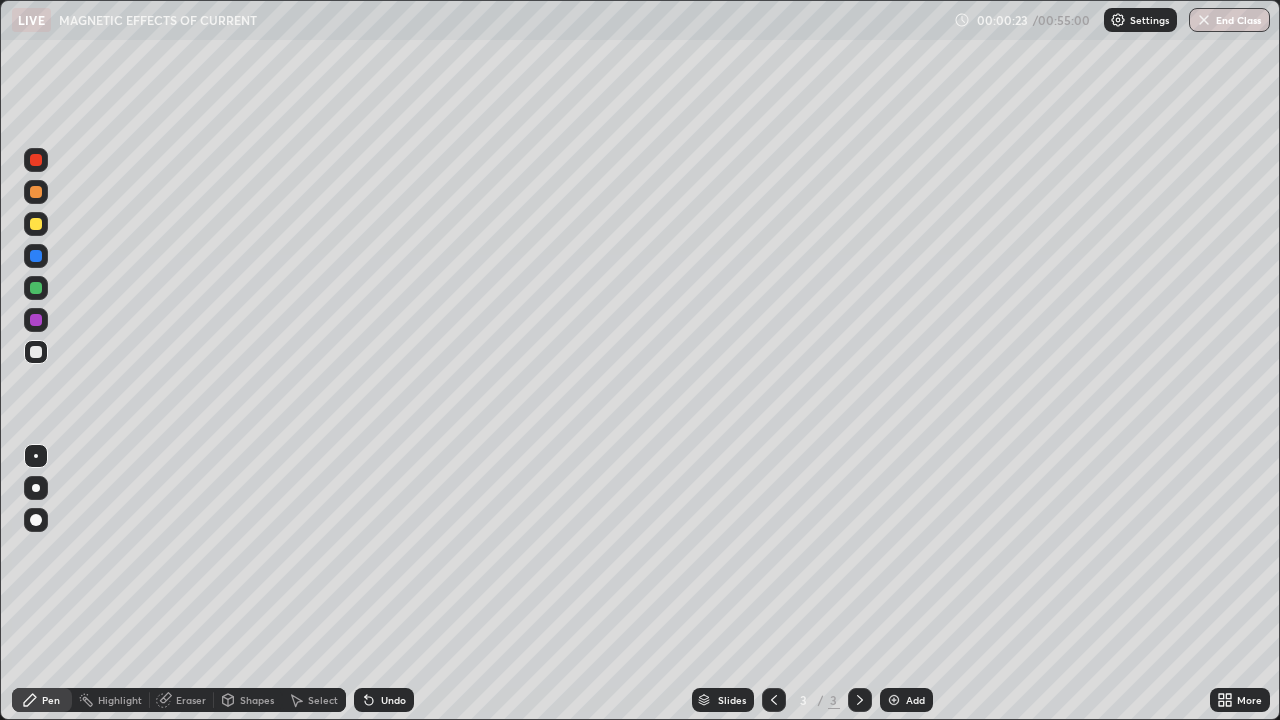 click at bounding box center (36, 488) 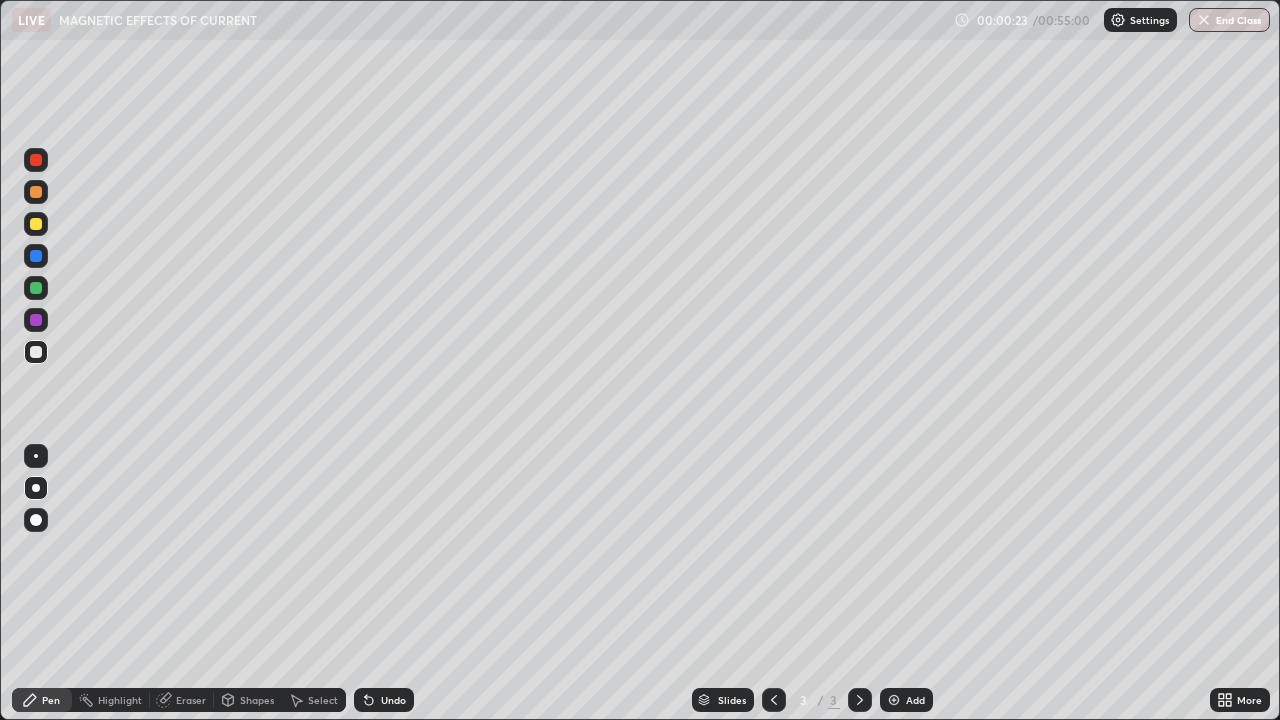 click at bounding box center (36, 288) 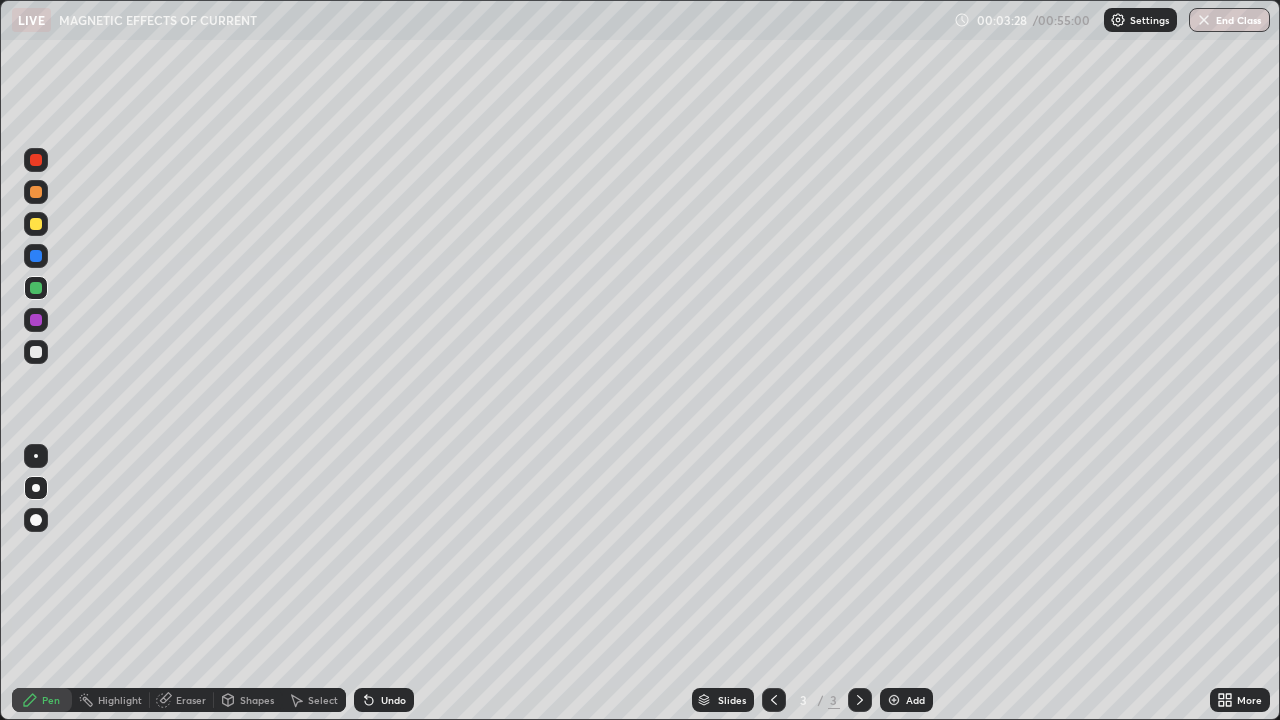 click at bounding box center (36, 224) 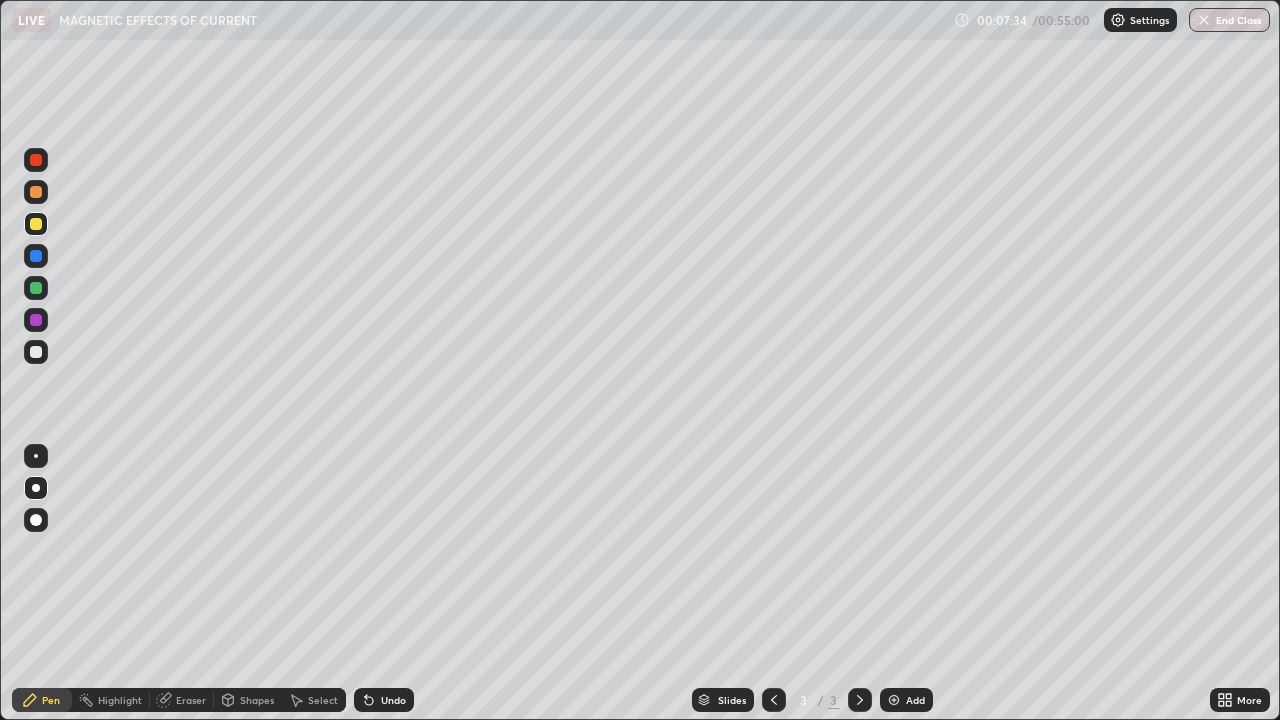 click on "Undo" at bounding box center [393, 700] 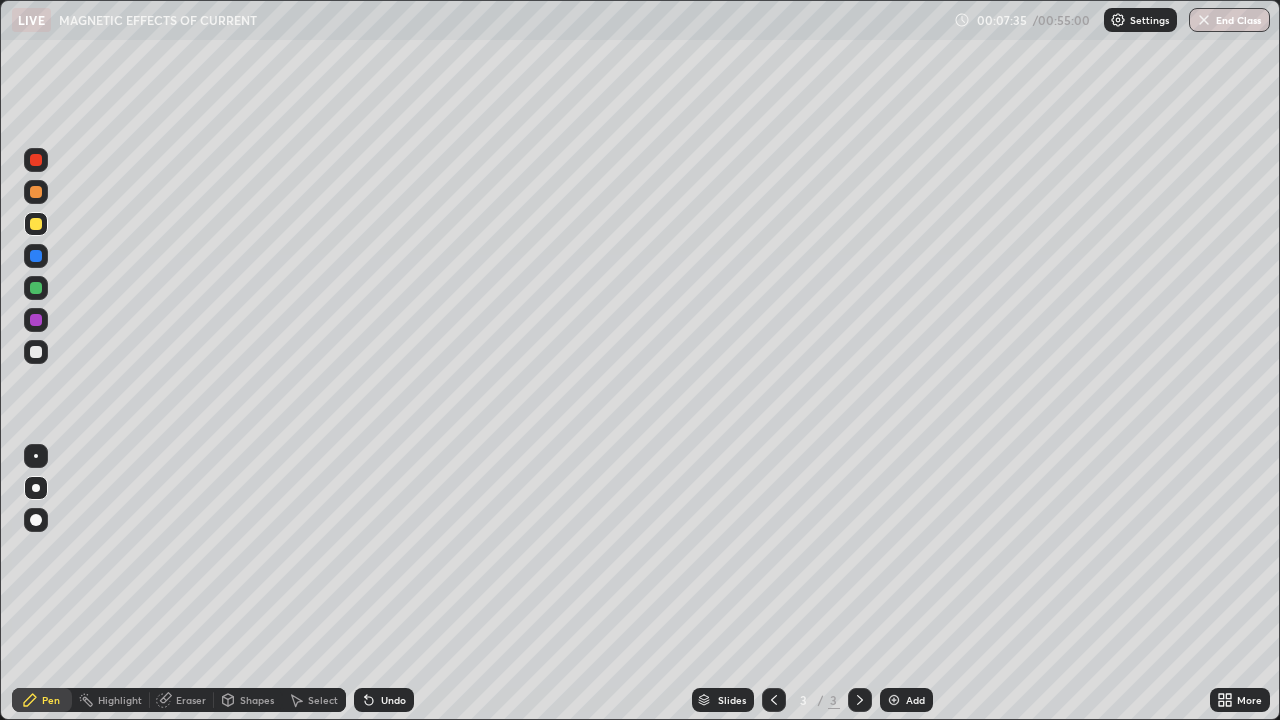 click on "Undo" at bounding box center [393, 700] 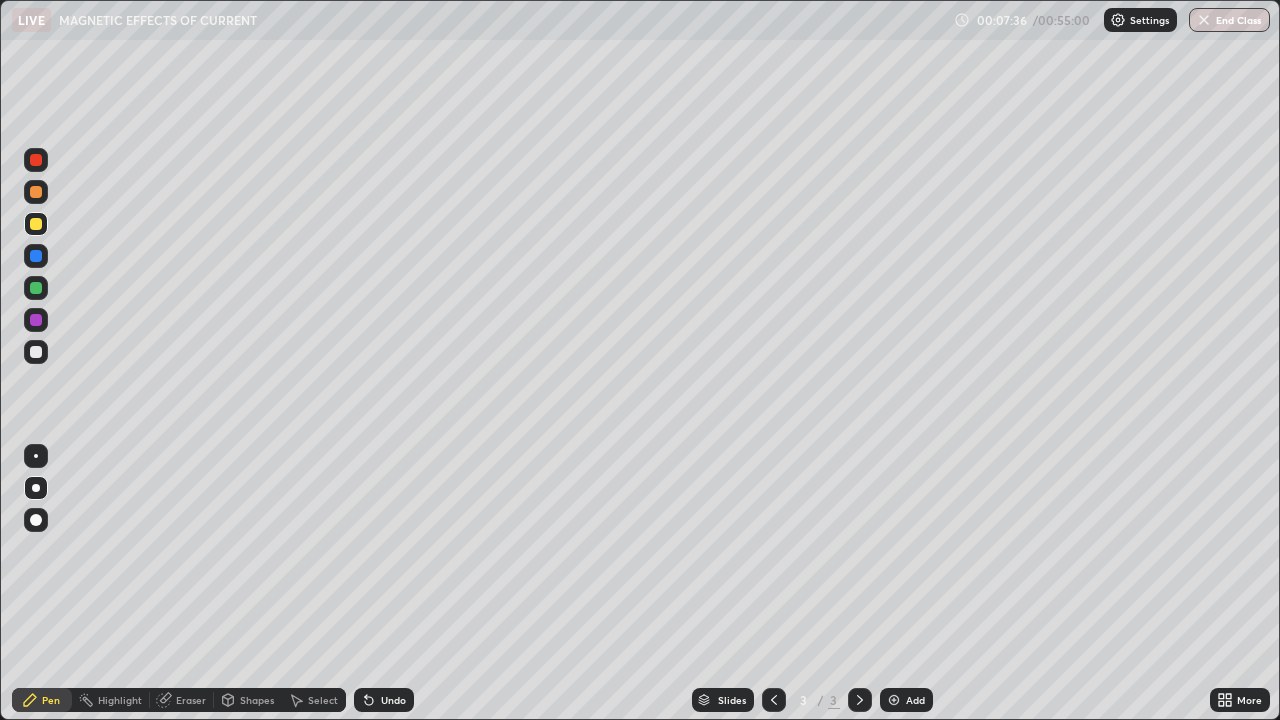click on "Undo" at bounding box center [393, 700] 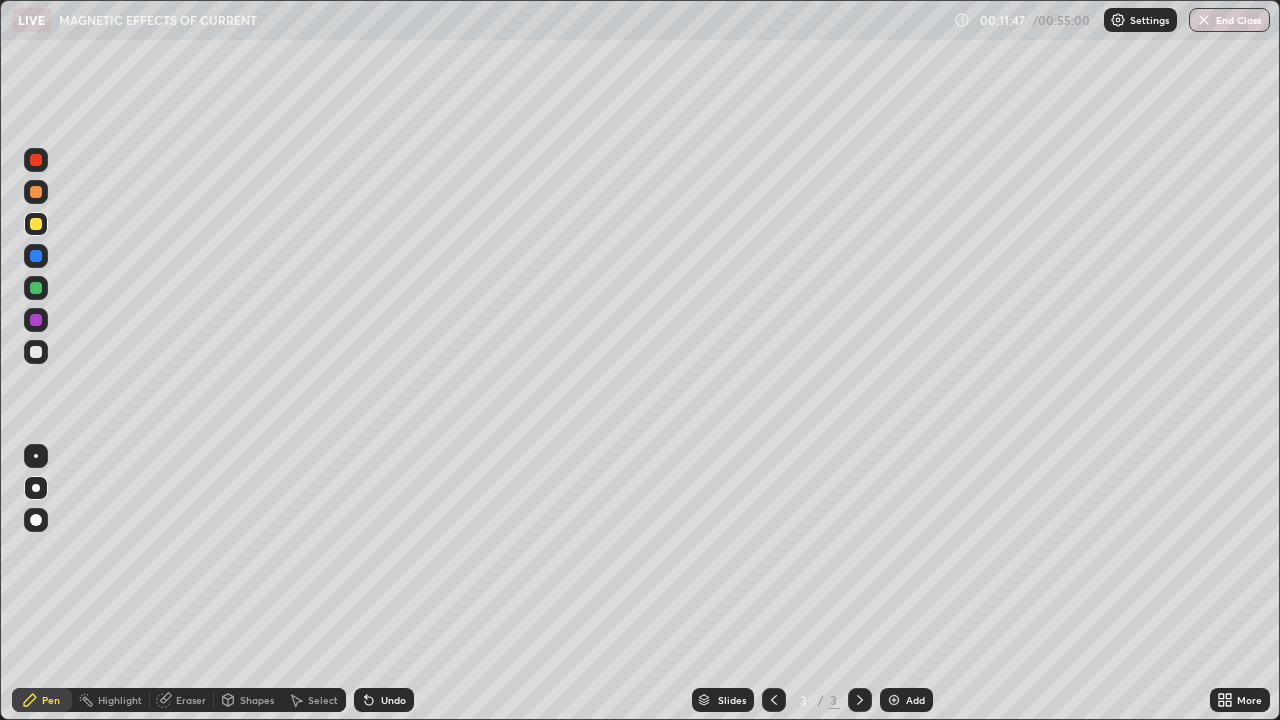 click at bounding box center [36, 352] 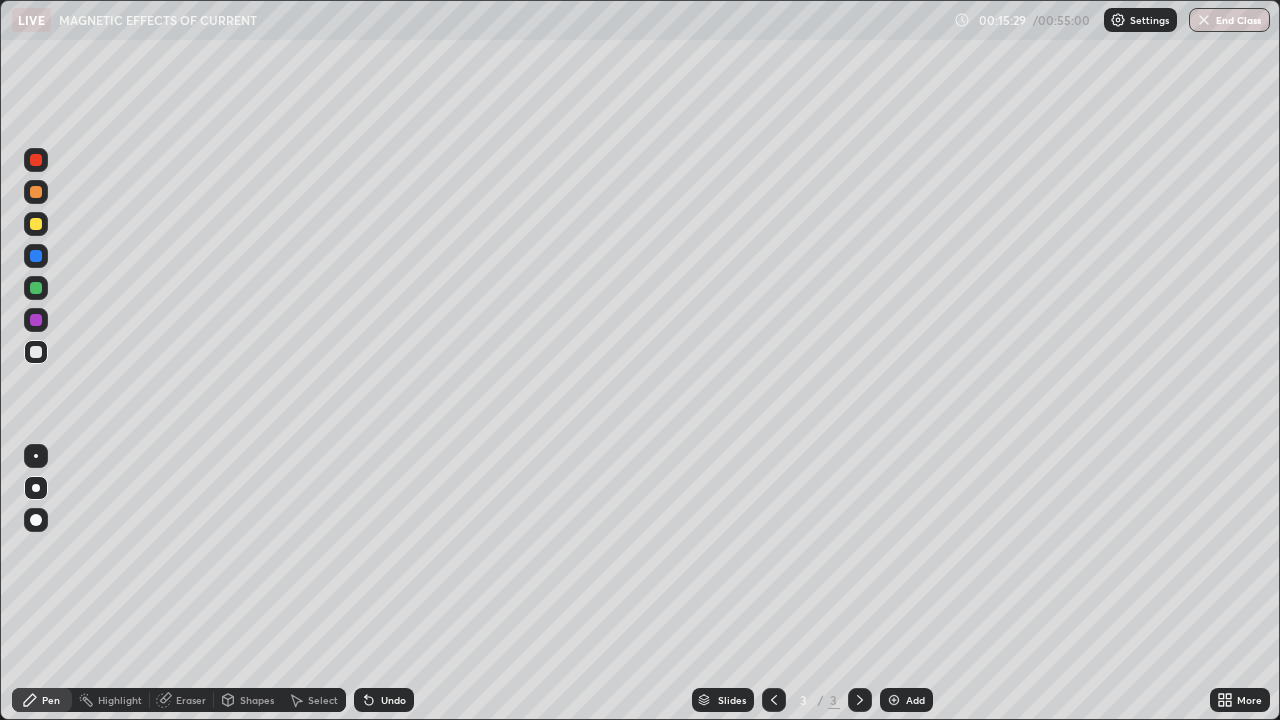 click at bounding box center (36, 224) 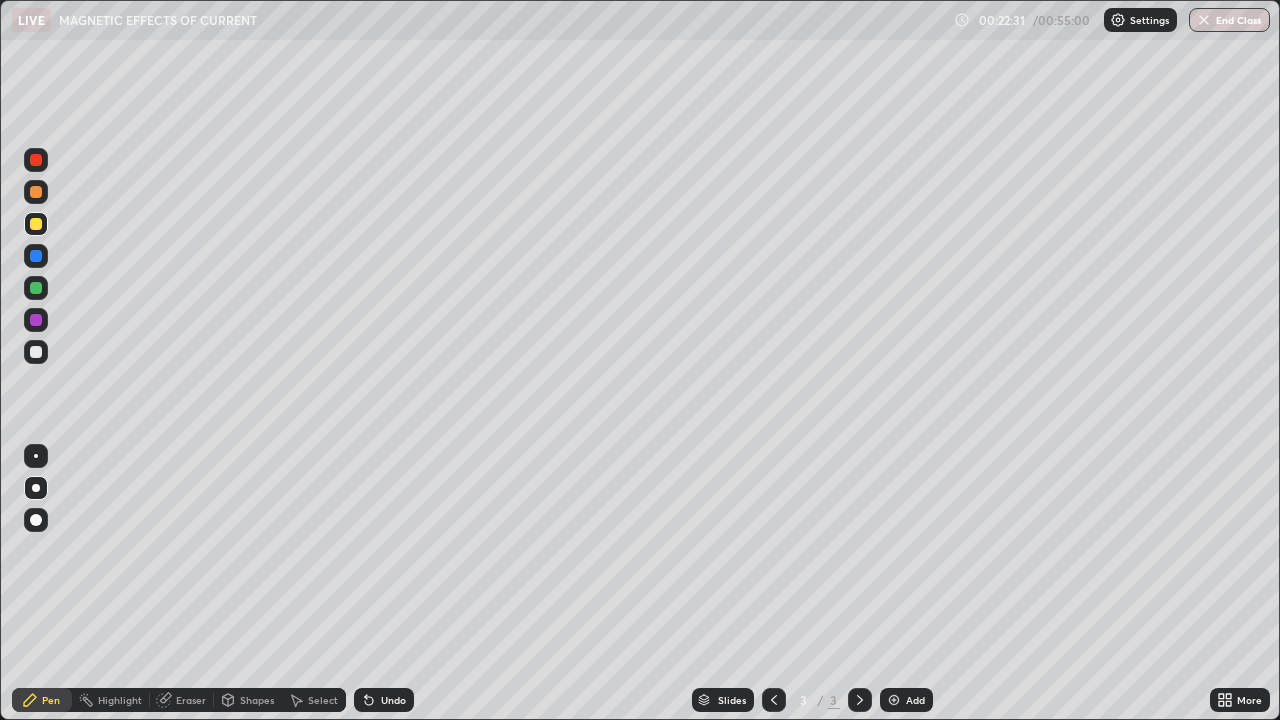 click at bounding box center (36, 256) 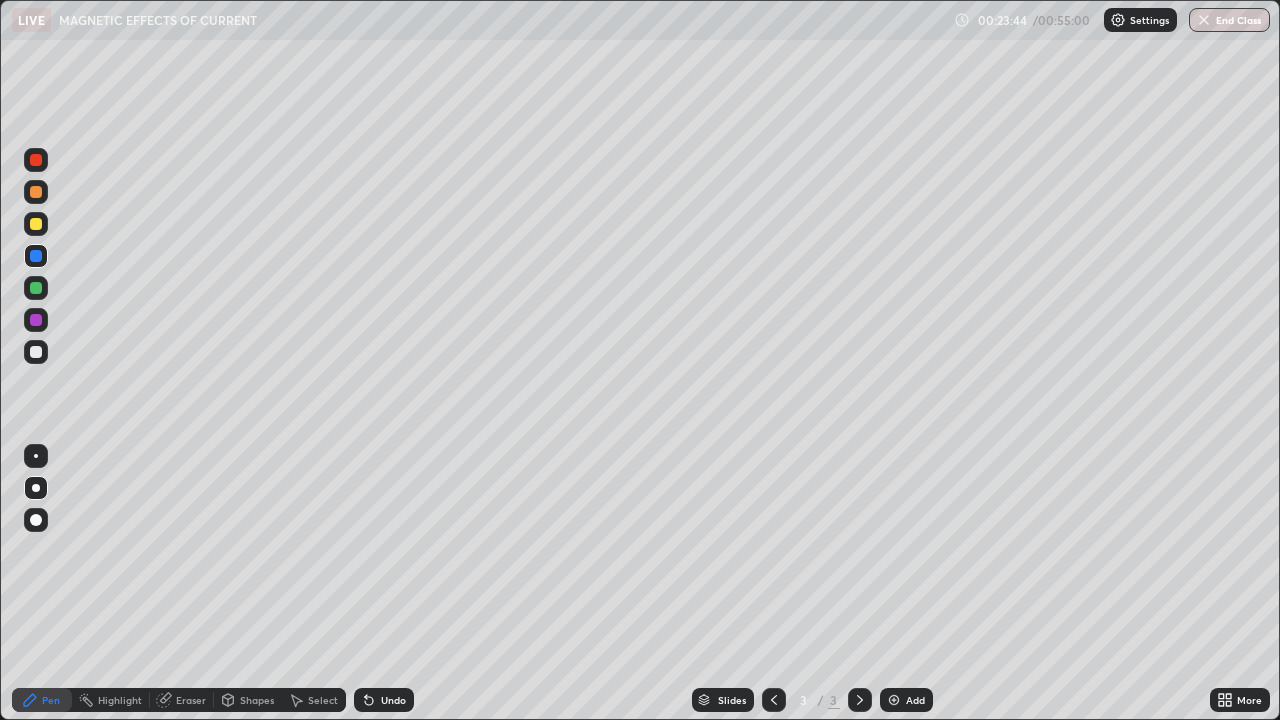 click on "Slides 3 / 3 Add" at bounding box center (812, 700) 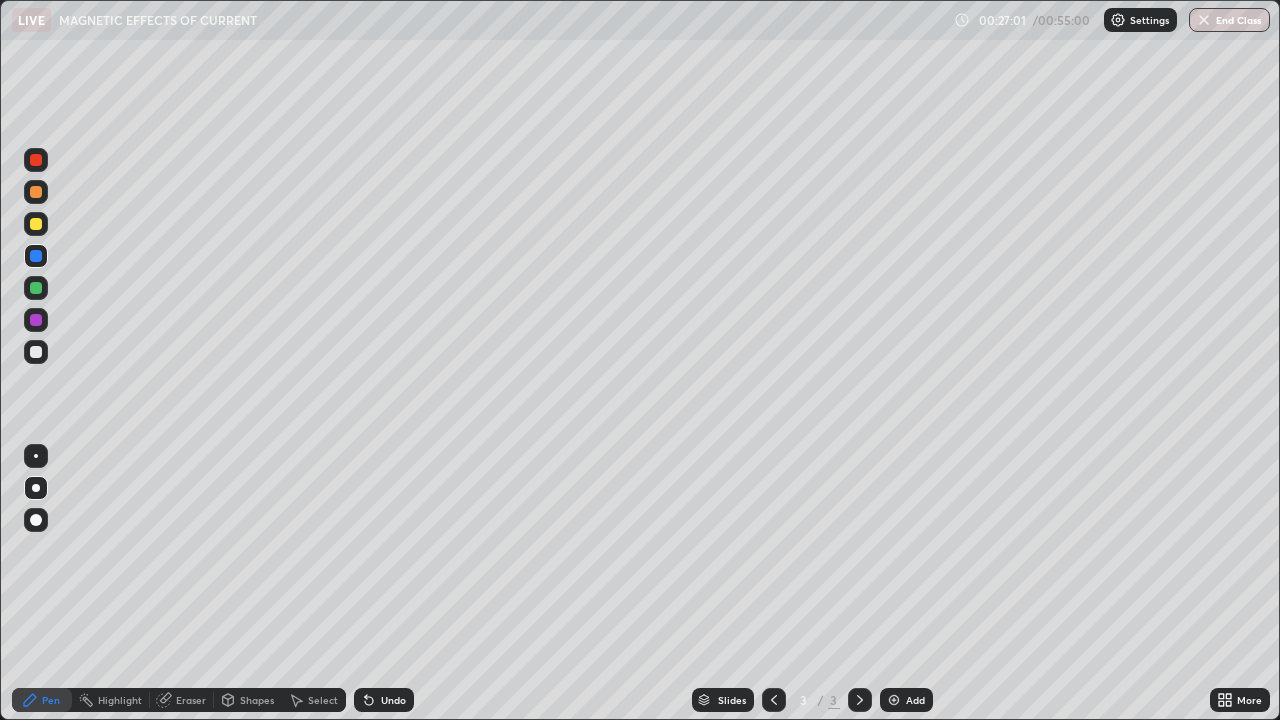 click on "Add" at bounding box center (915, 700) 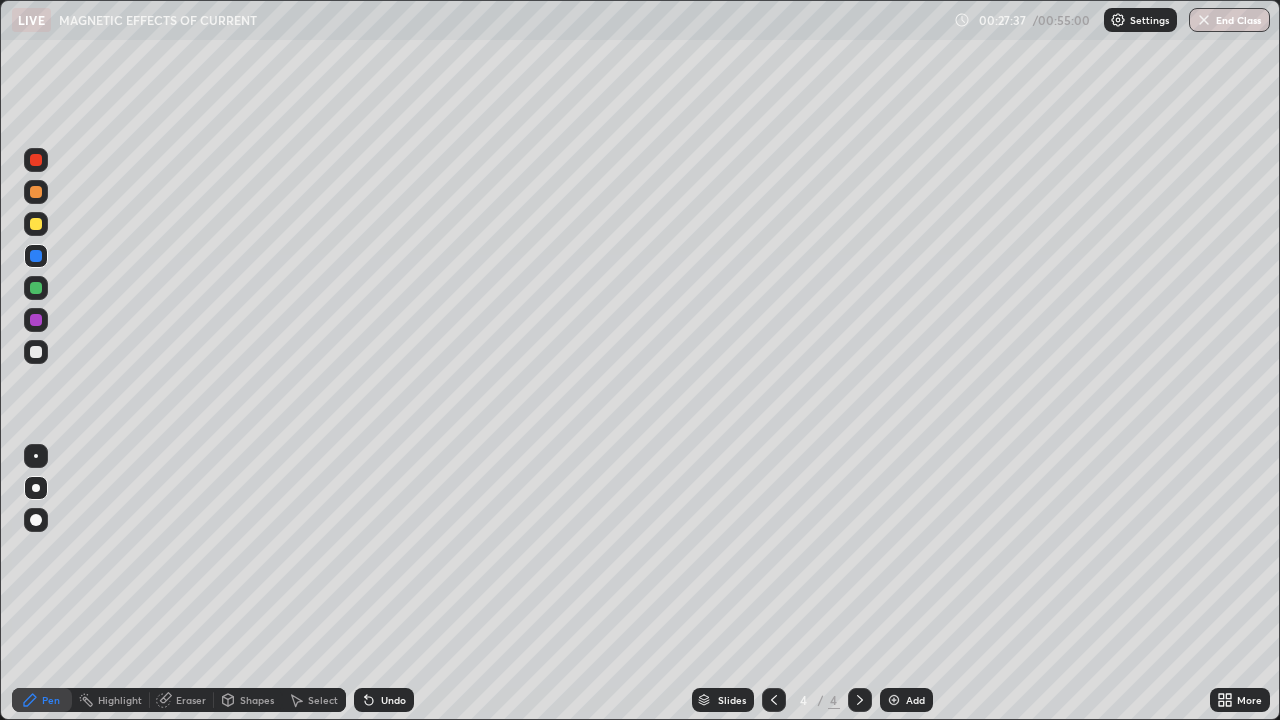 click at bounding box center (36, 288) 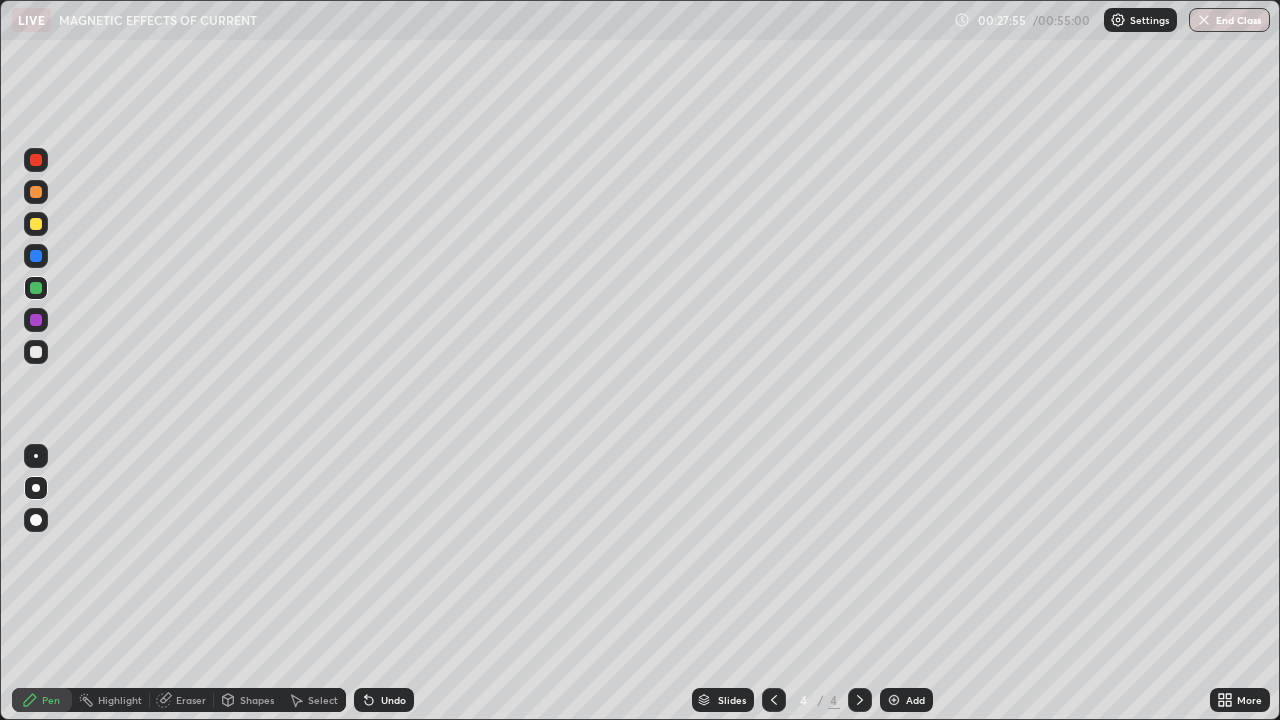 click at bounding box center (36, 256) 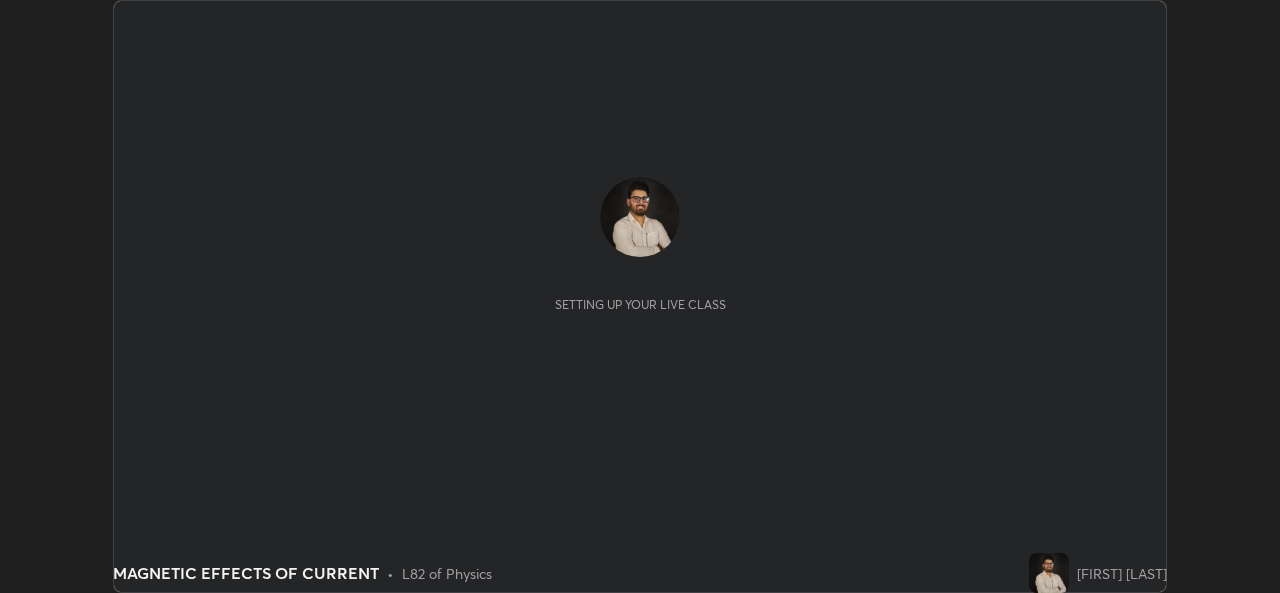 scroll, scrollTop: 0, scrollLeft: 0, axis: both 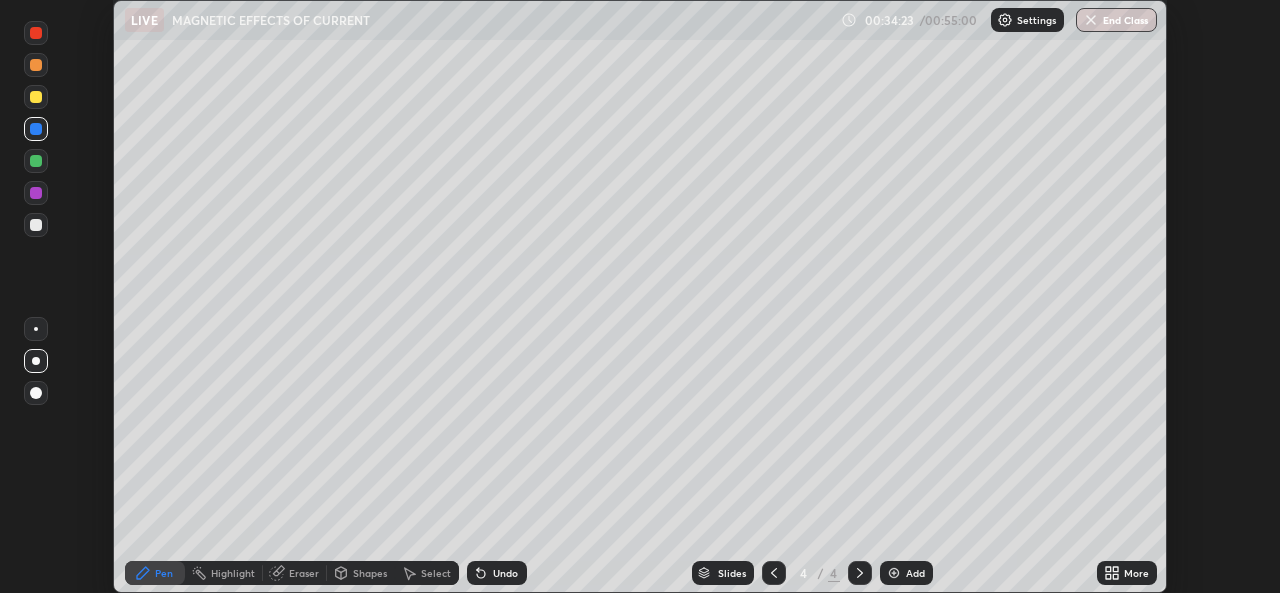 click on "More" at bounding box center [1136, 573] 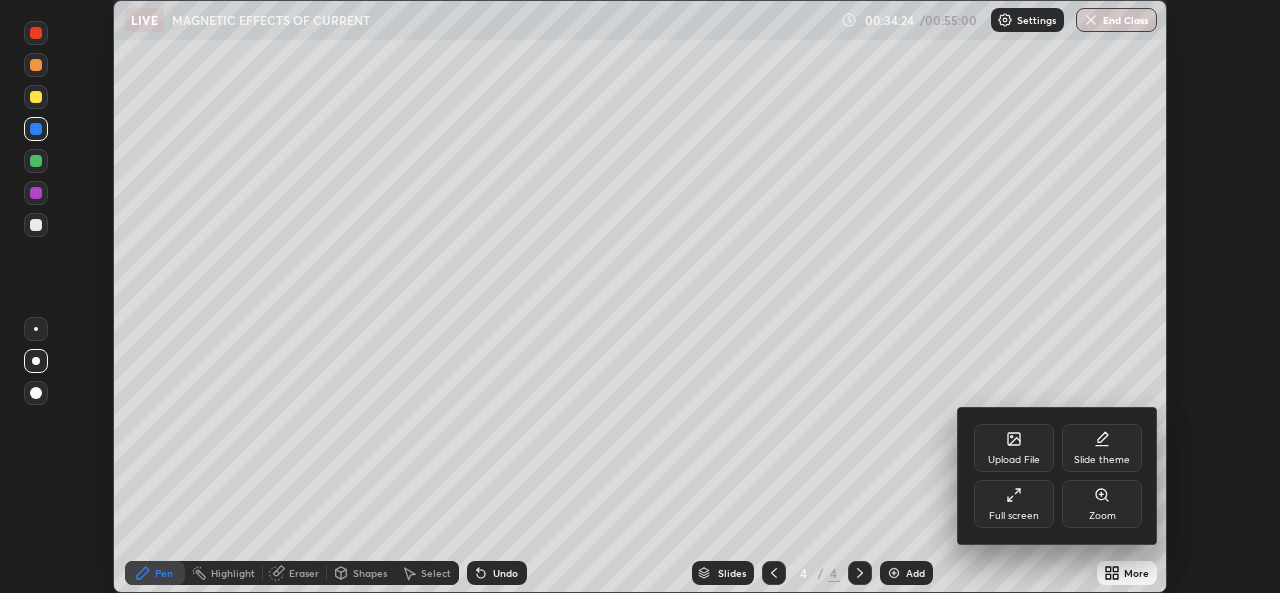 click on "Full screen" at bounding box center (1014, 504) 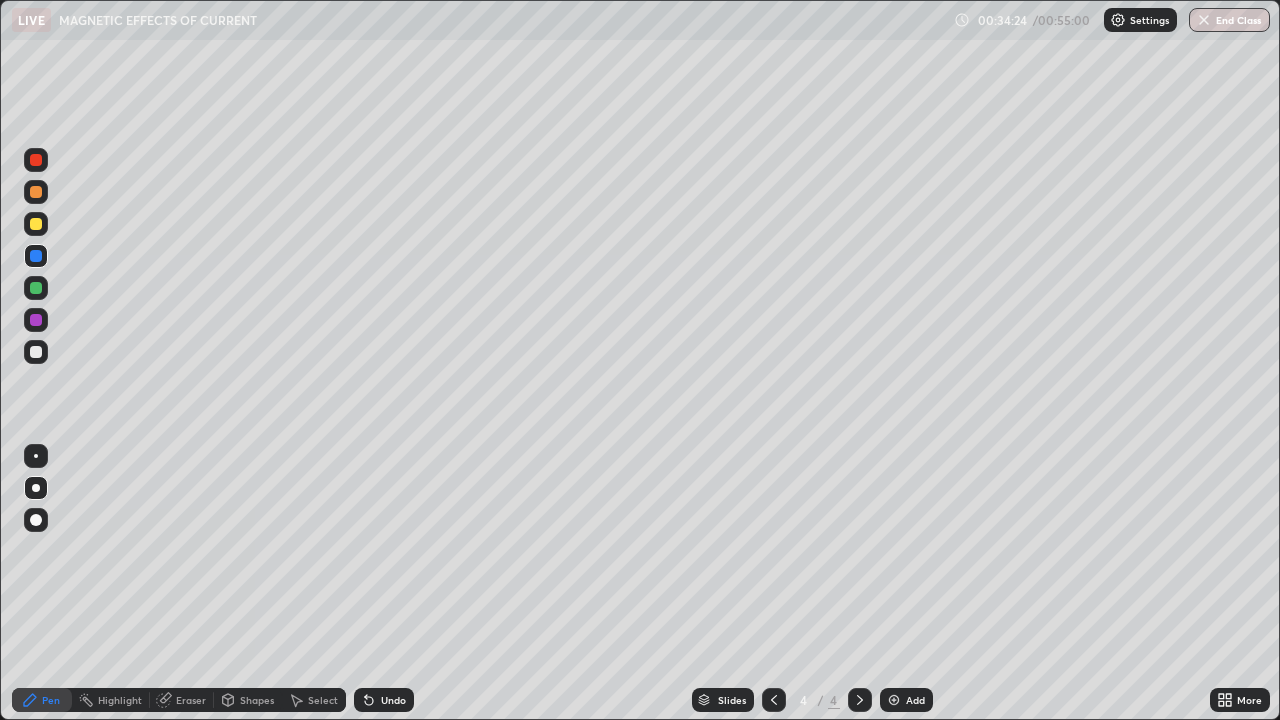 scroll, scrollTop: 99280, scrollLeft: 98720, axis: both 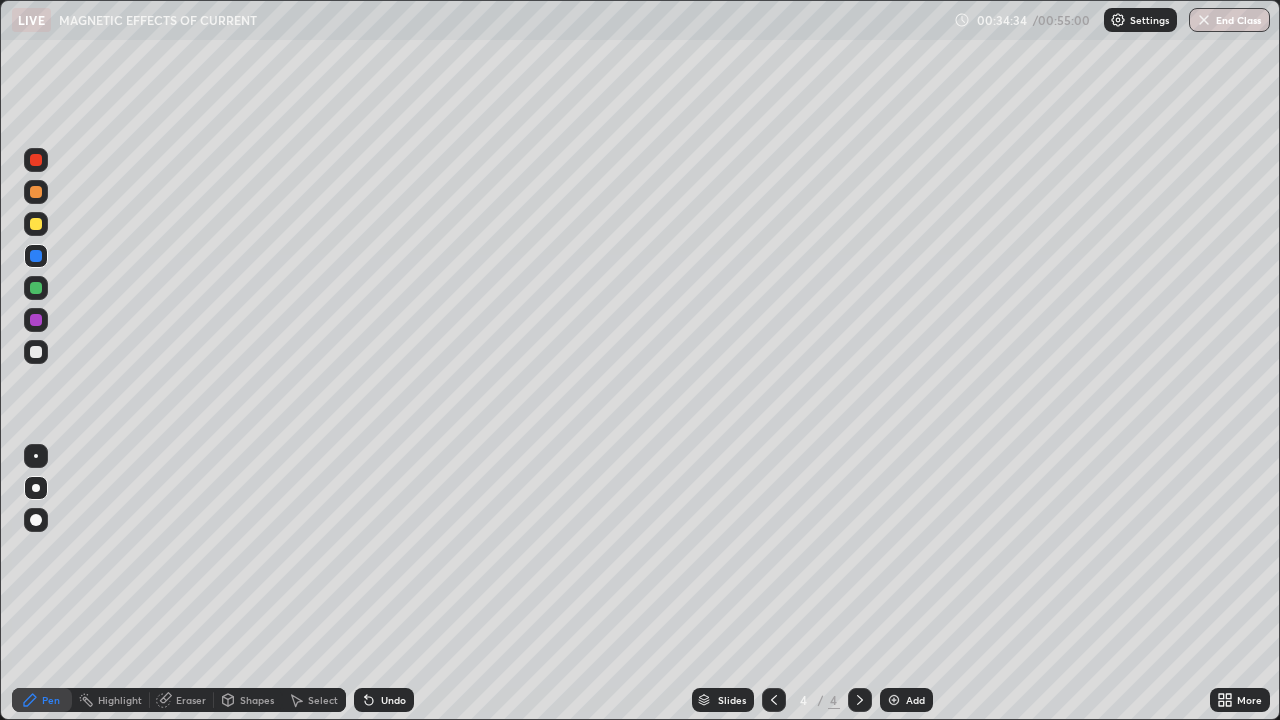 click at bounding box center (36, 288) 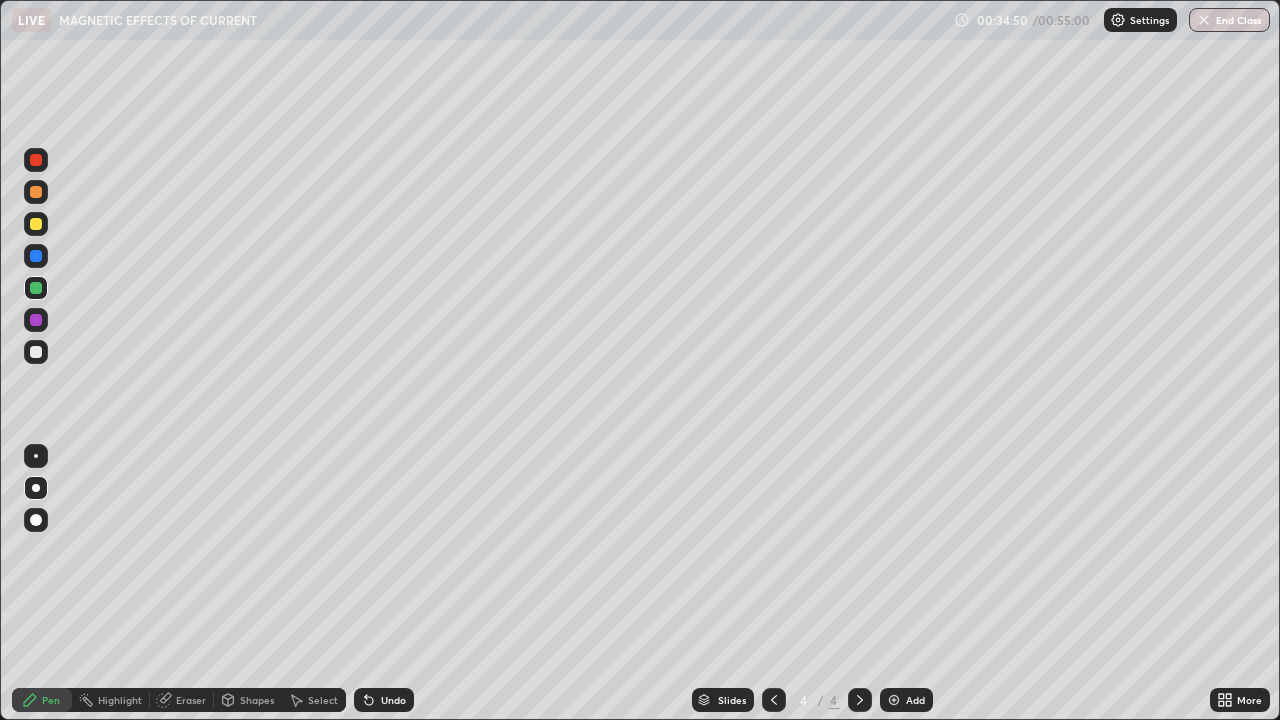 click on "Eraser" at bounding box center (191, 700) 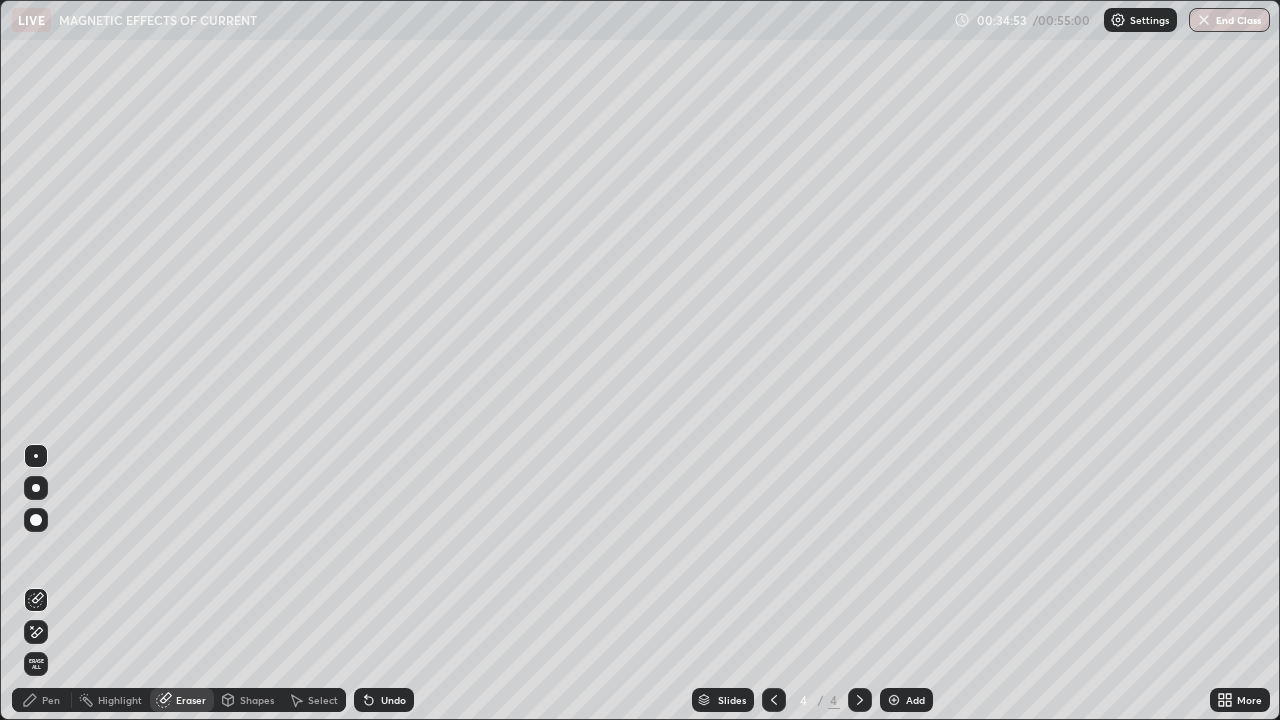 click on "Pen" at bounding box center [51, 700] 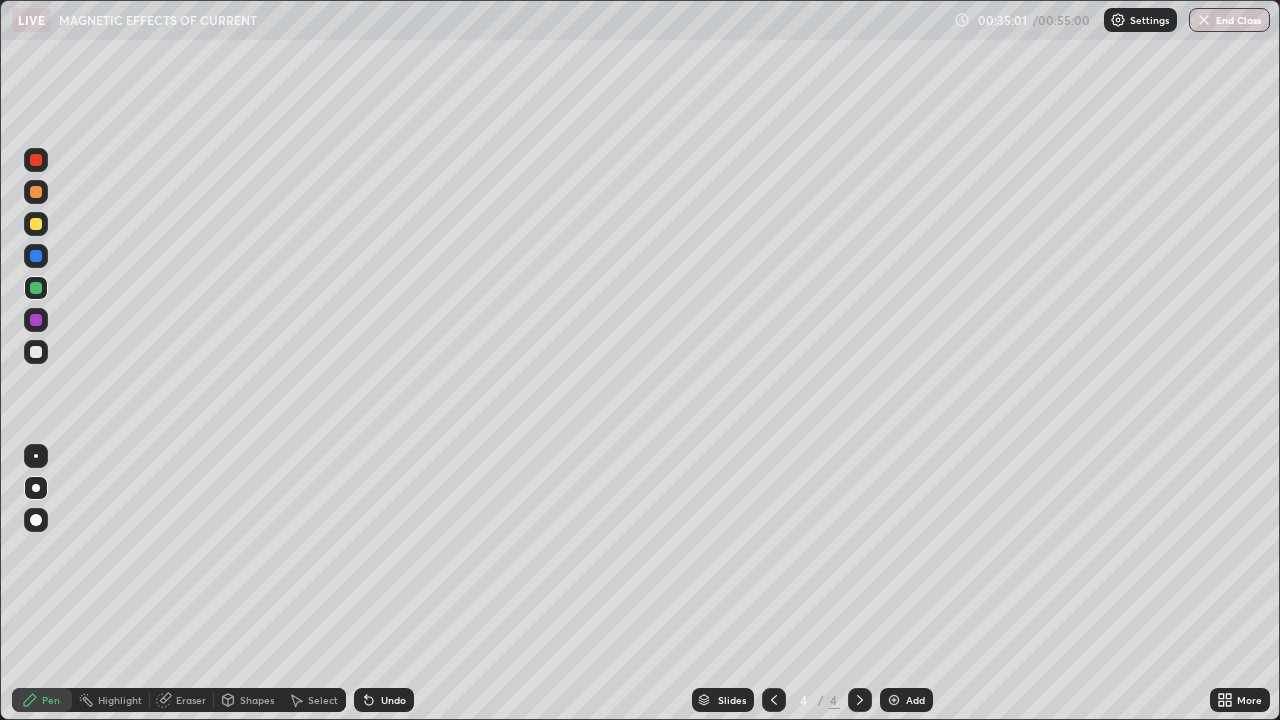 click at bounding box center [36, 352] 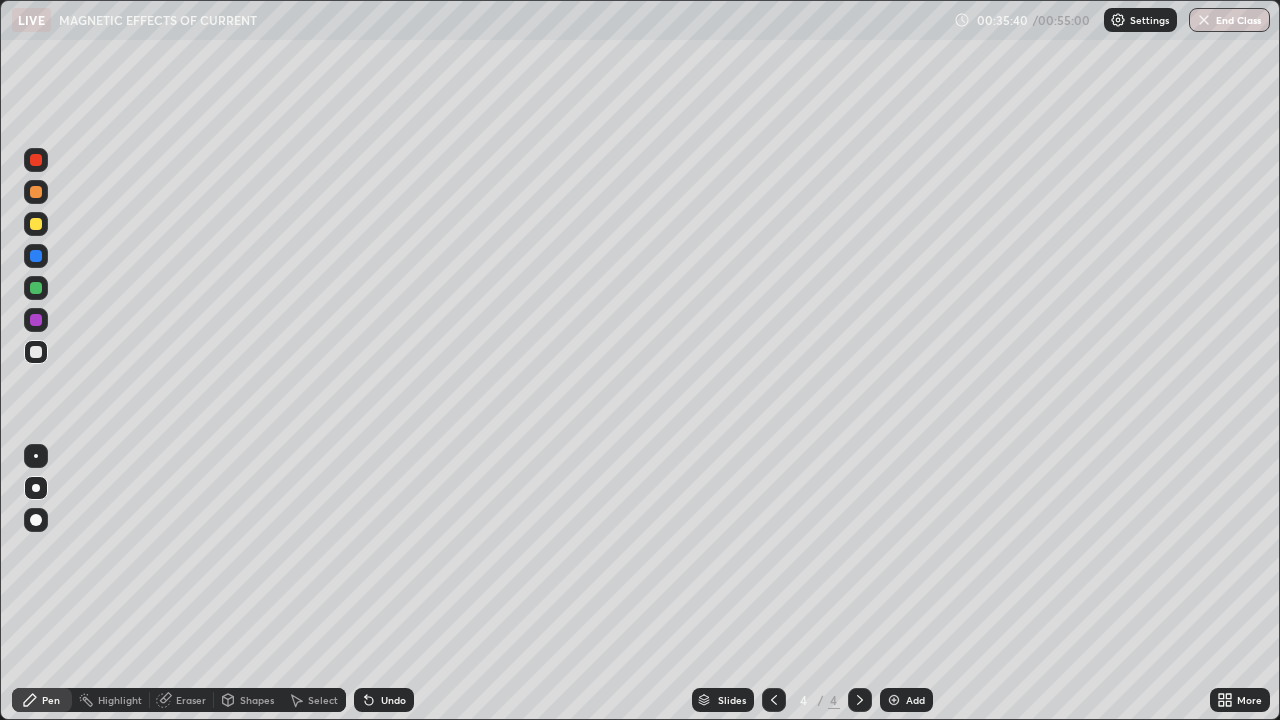 click at bounding box center [36, 224] 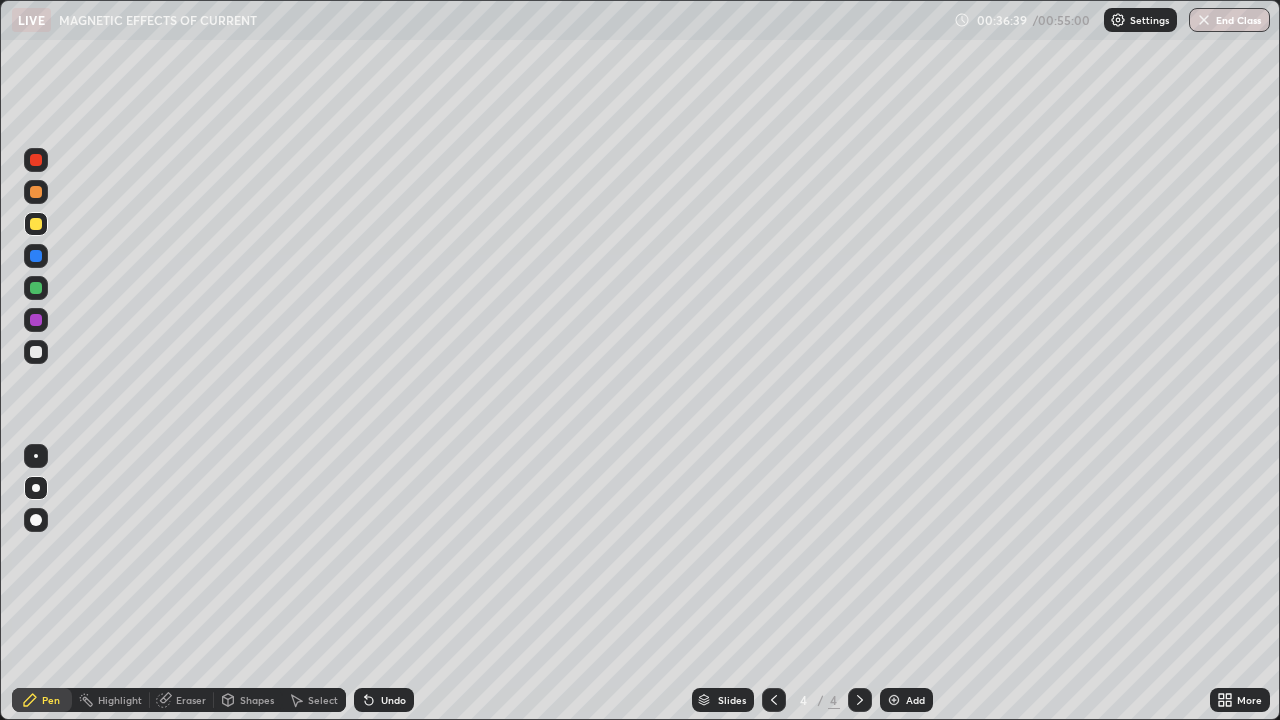 click at bounding box center [36, 352] 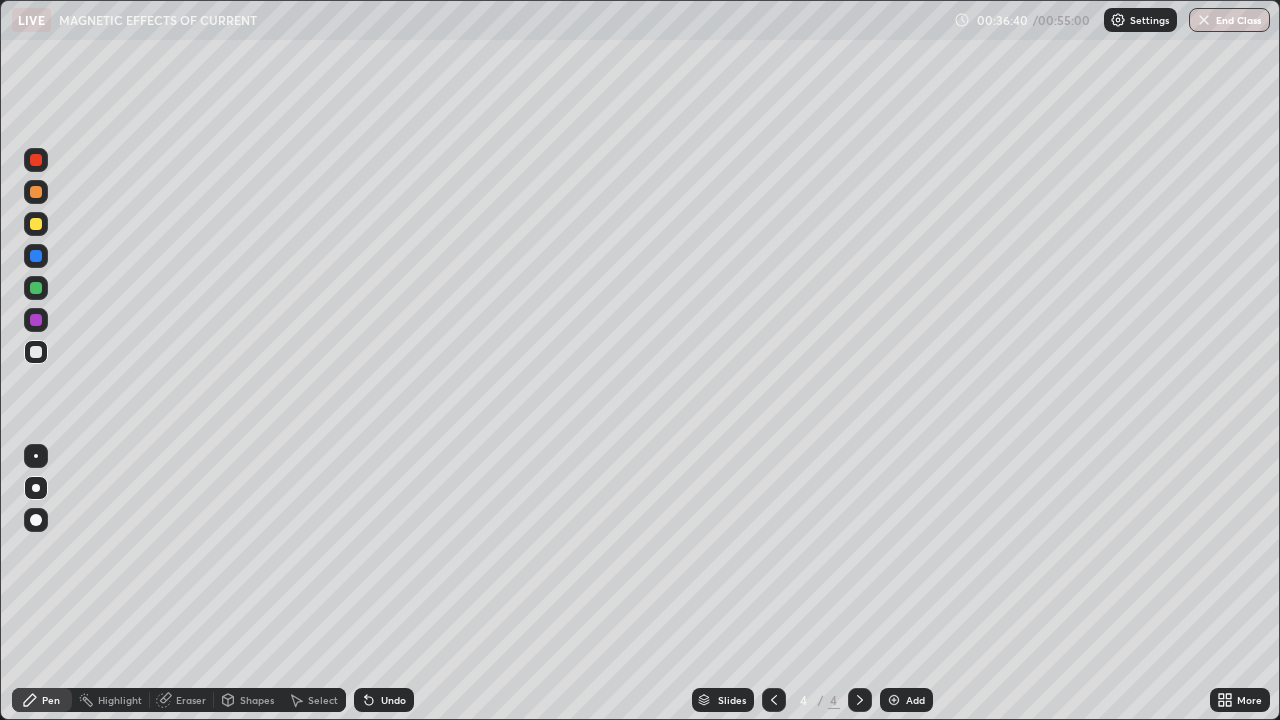 click at bounding box center (36, 288) 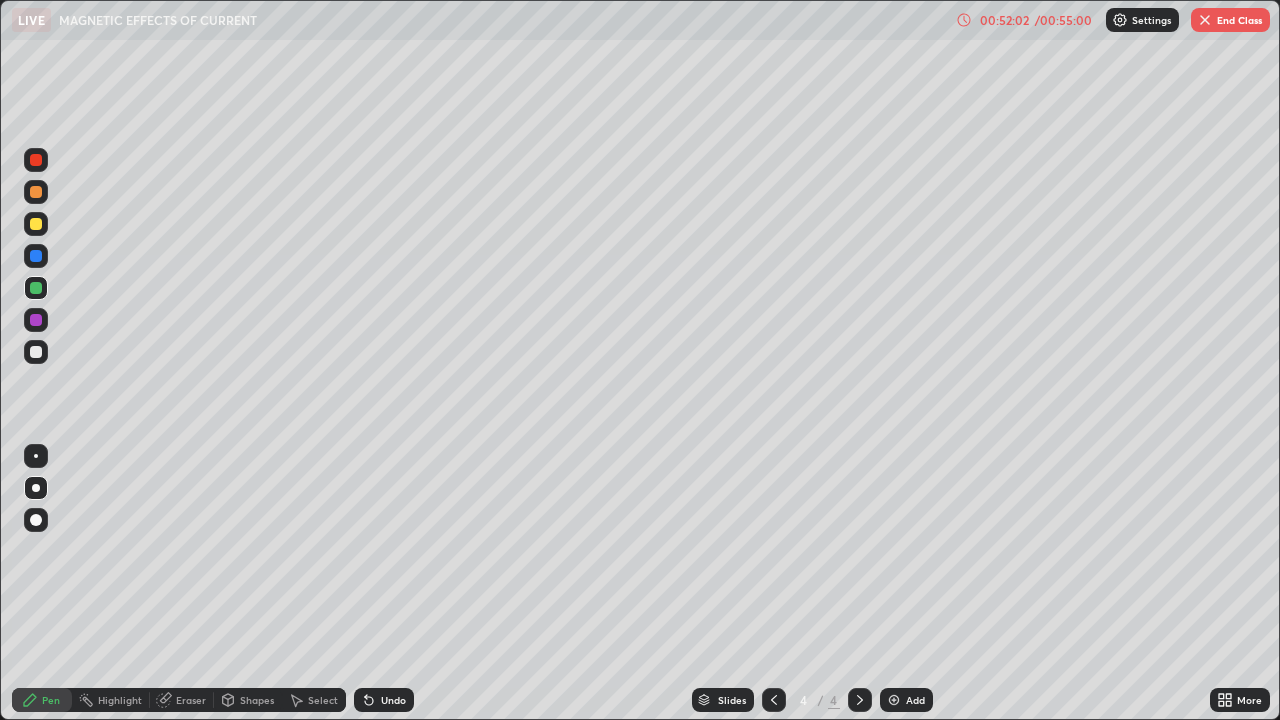 click on "Eraser" at bounding box center [191, 700] 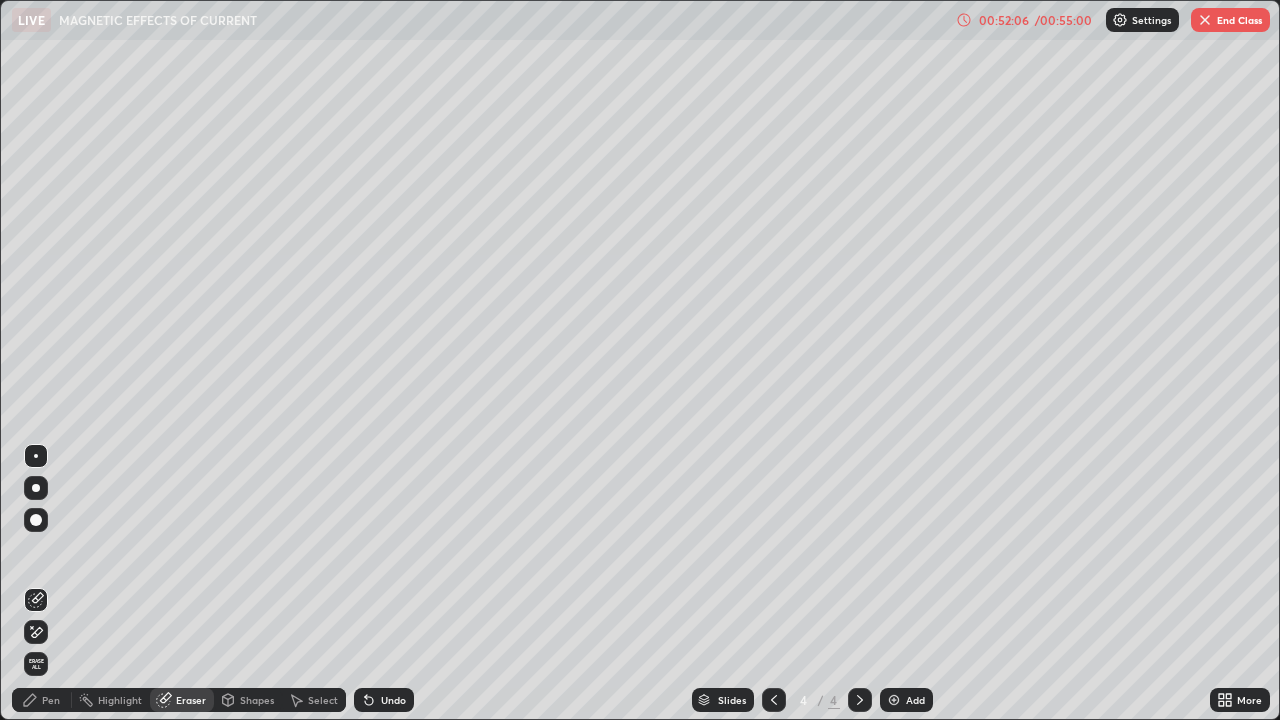 click on "Pen" at bounding box center (51, 700) 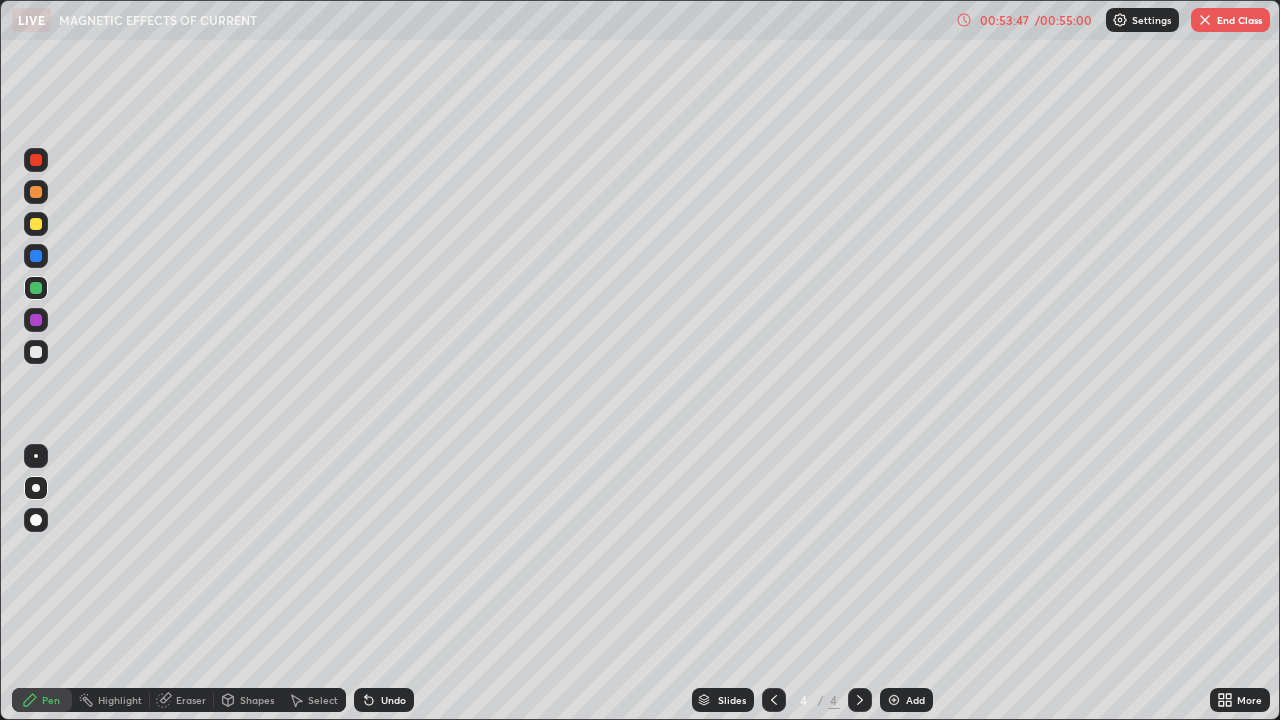 click on "Eraser" at bounding box center (191, 700) 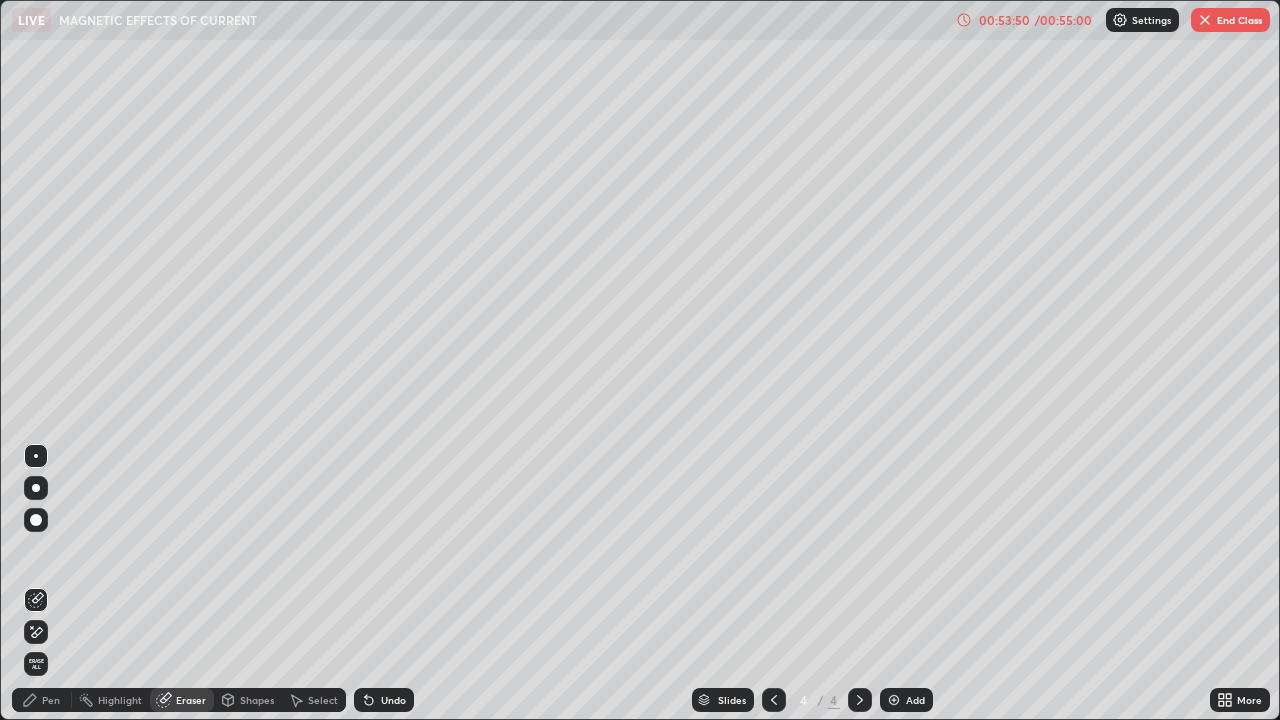 click on "Select" at bounding box center (323, 700) 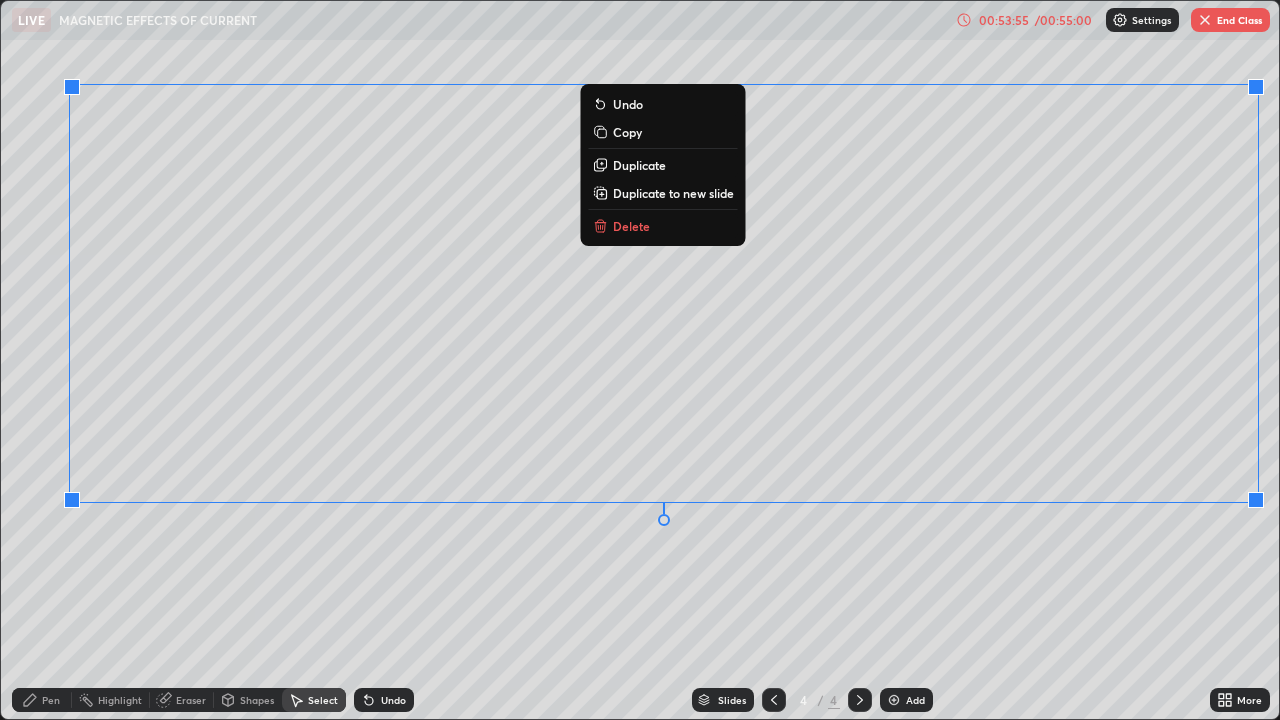 click on "Delete" at bounding box center [631, 226] 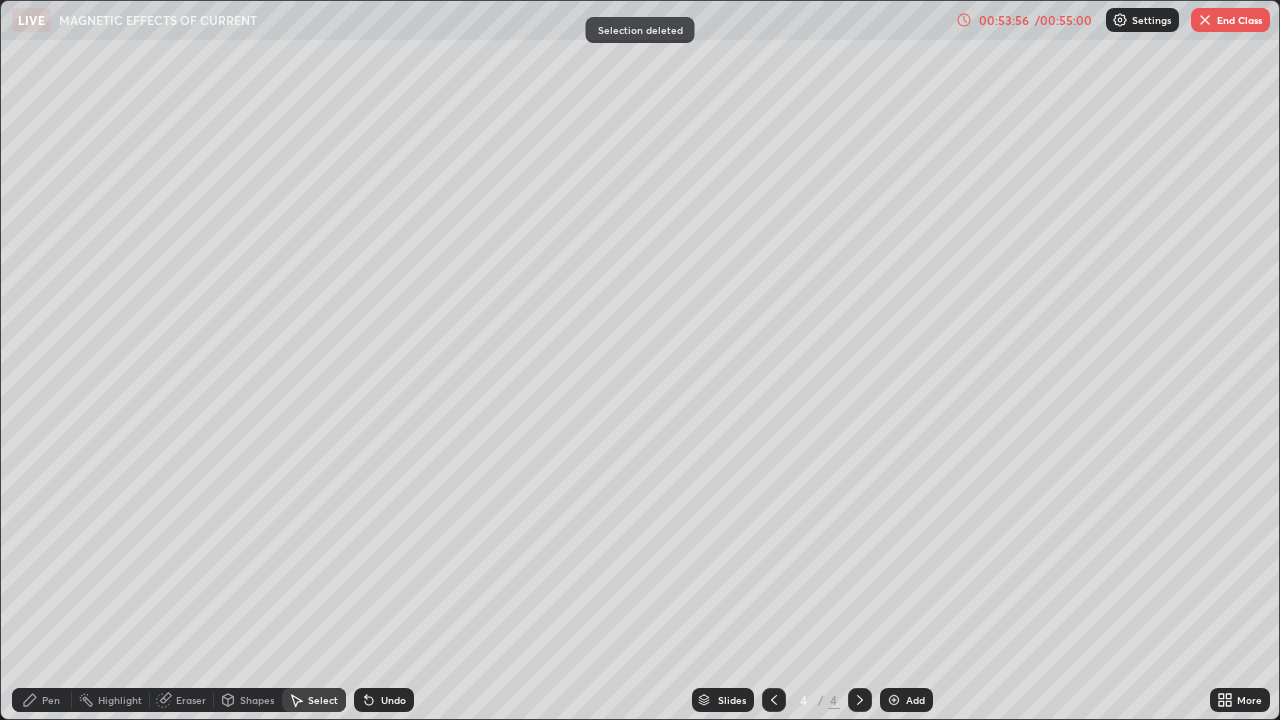 click on "0 ° Undo Copy Duplicate Duplicate to new slide Delete" at bounding box center (640, 360) 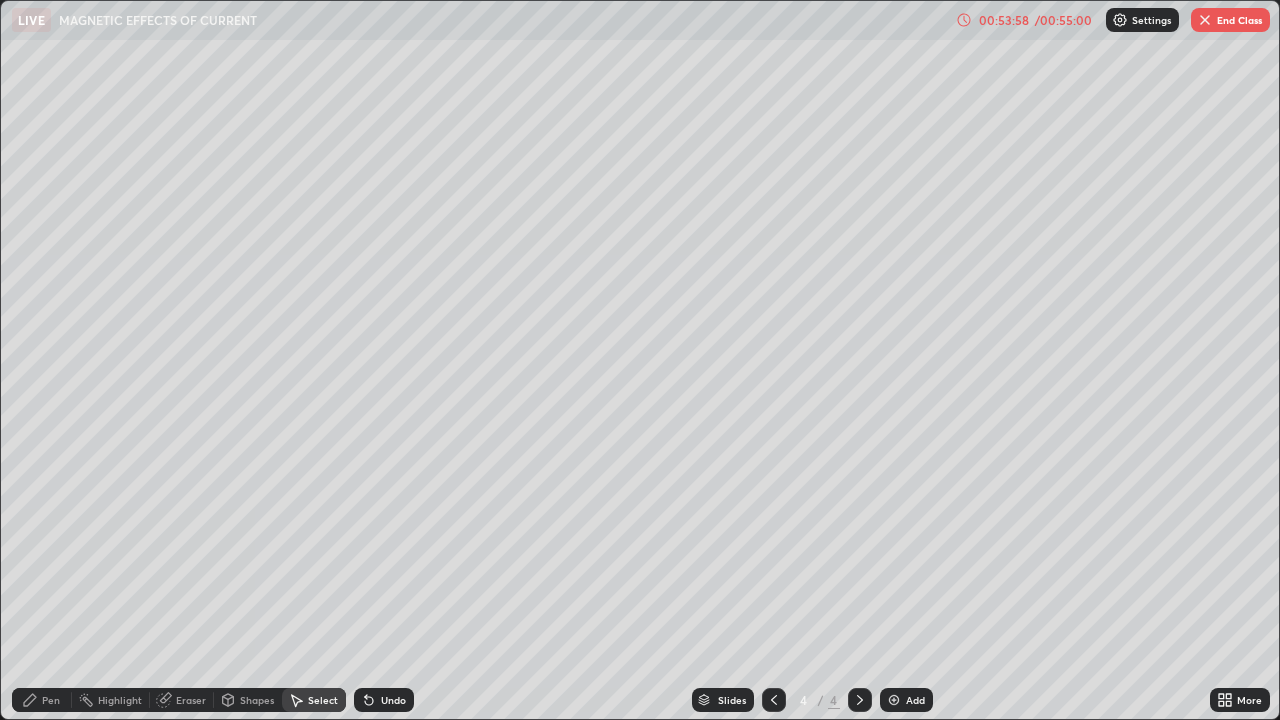 click on "Pen" at bounding box center [51, 700] 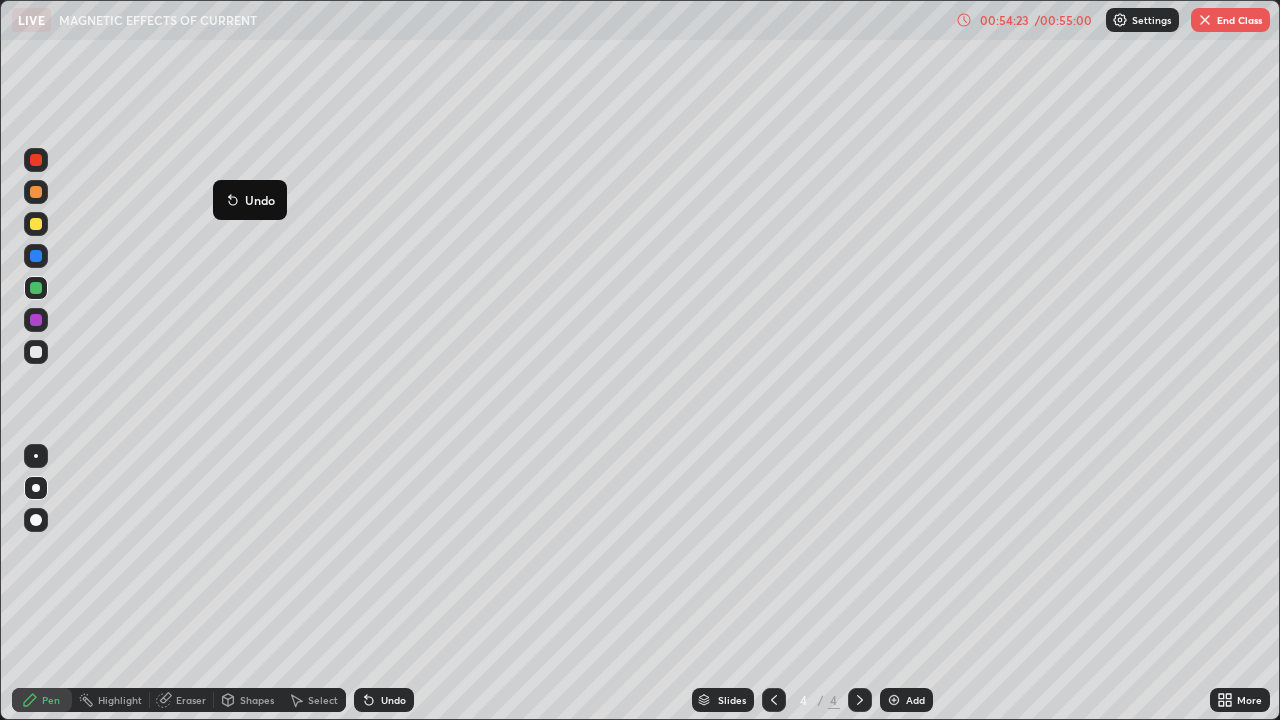 click on "Undo" at bounding box center [250, 200] 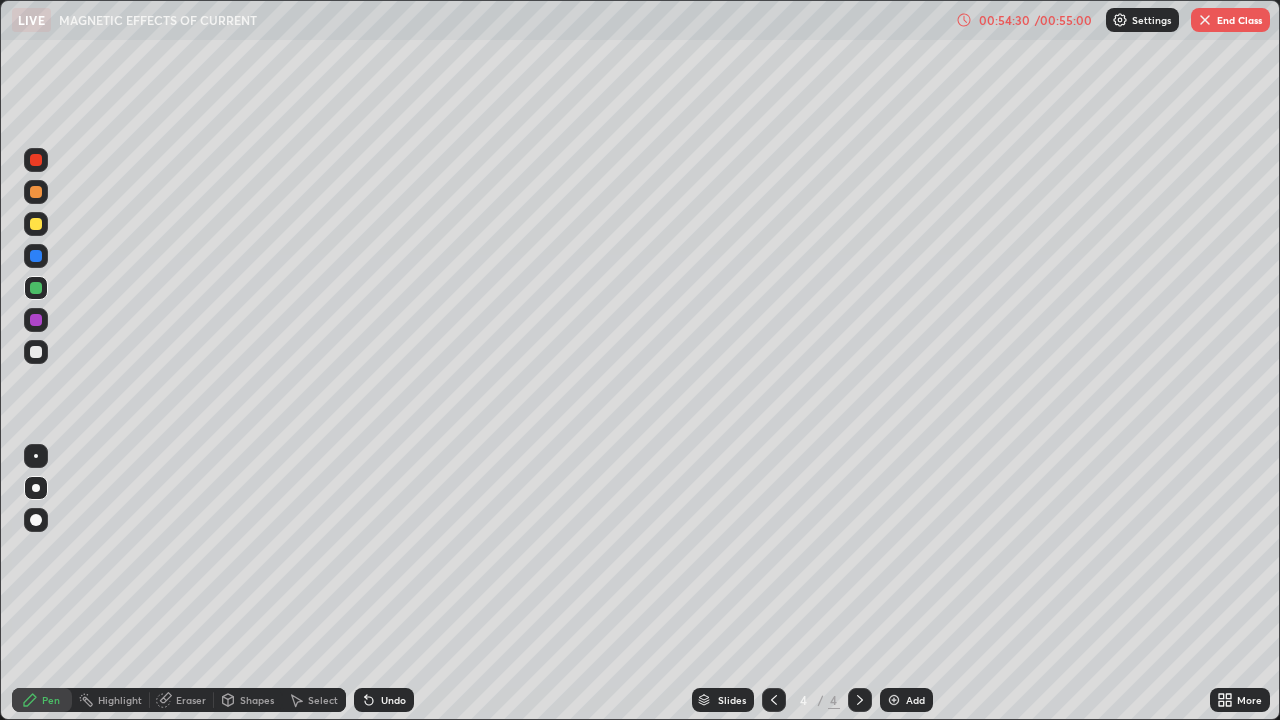 click on "Undo" at bounding box center (393, 700) 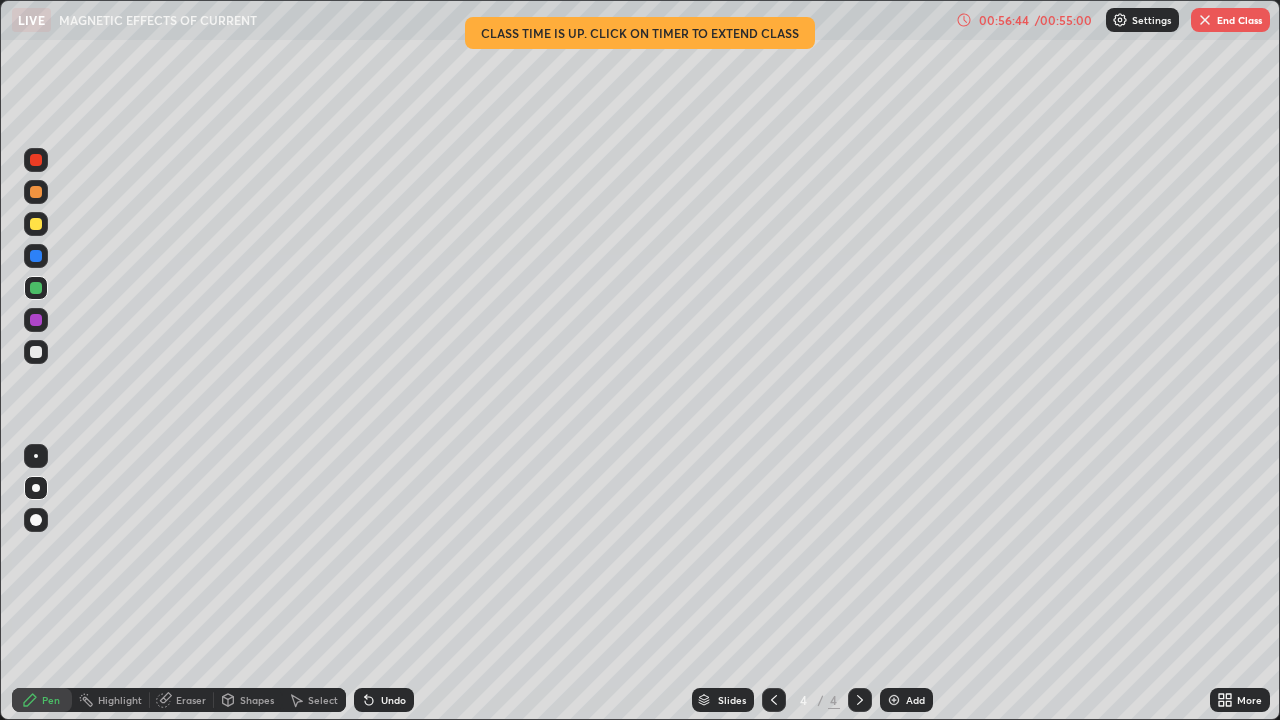 click on "End Class" at bounding box center [1230, 20] 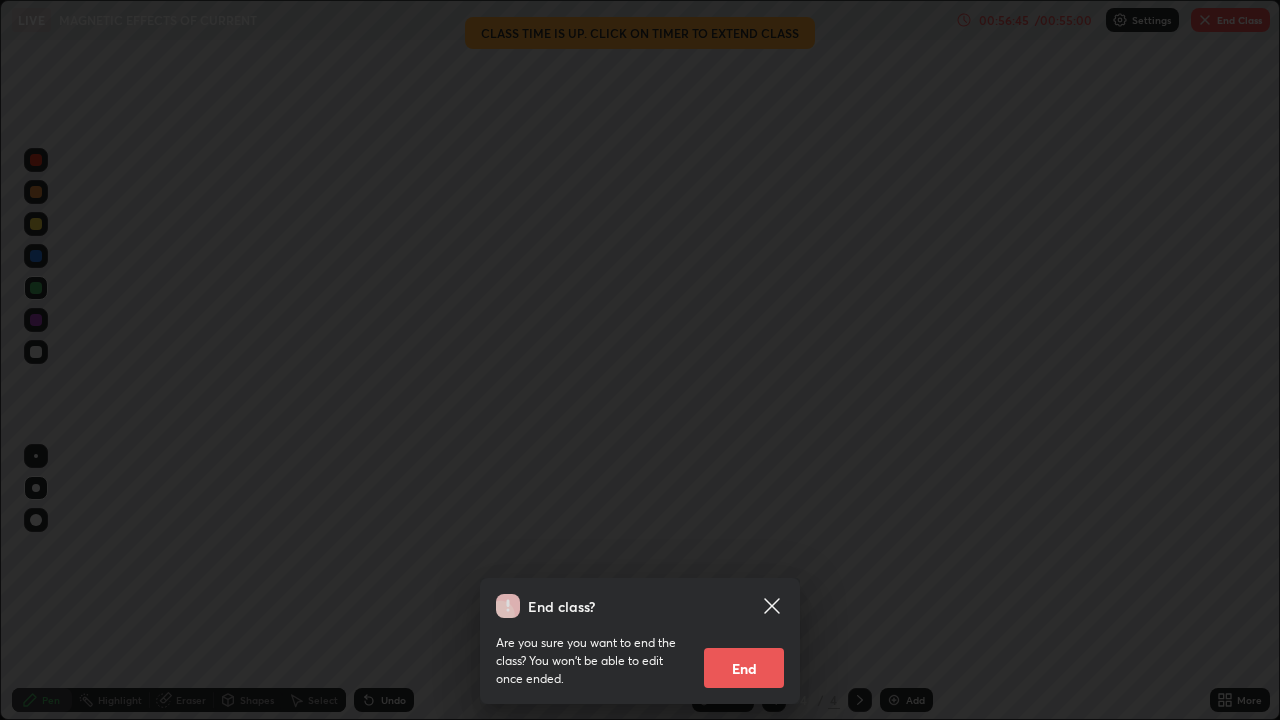 click on "End" at bounding box center (744, 668) 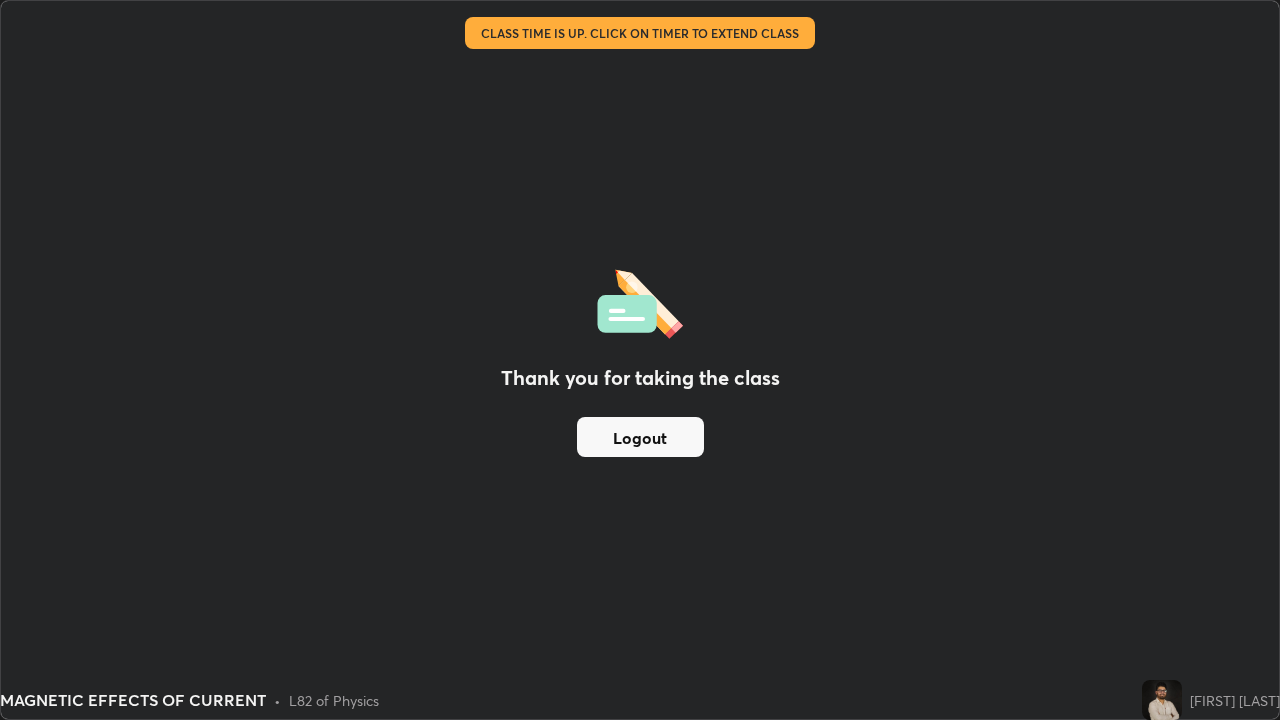 click on "Logout" at bounding box center [640, 437] 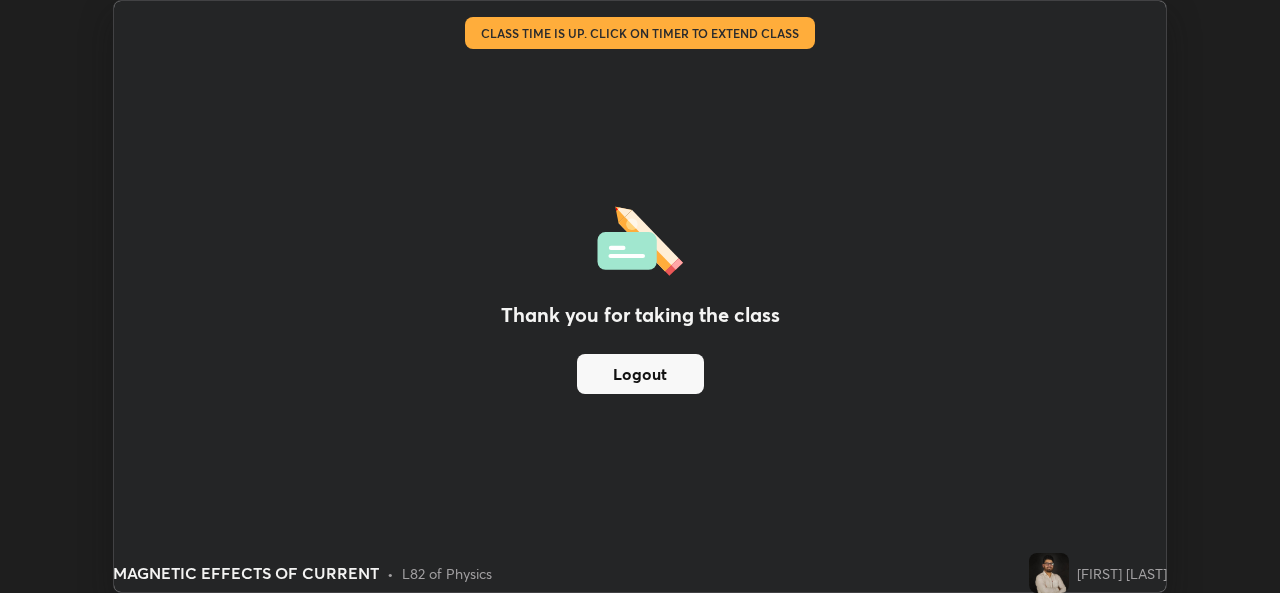 scroll, scrollTop: 593, scrollLeft: 1280, axis: both 